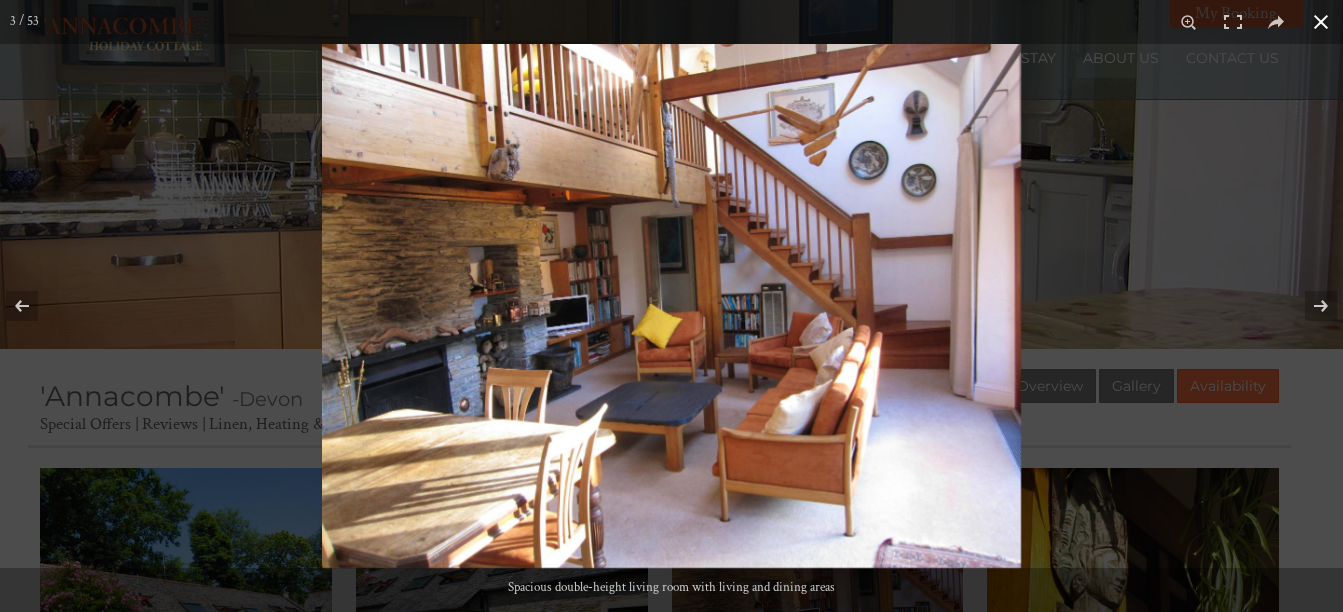 scroll, scrollTop: 128, scrollLeft: 0, axis: vertical 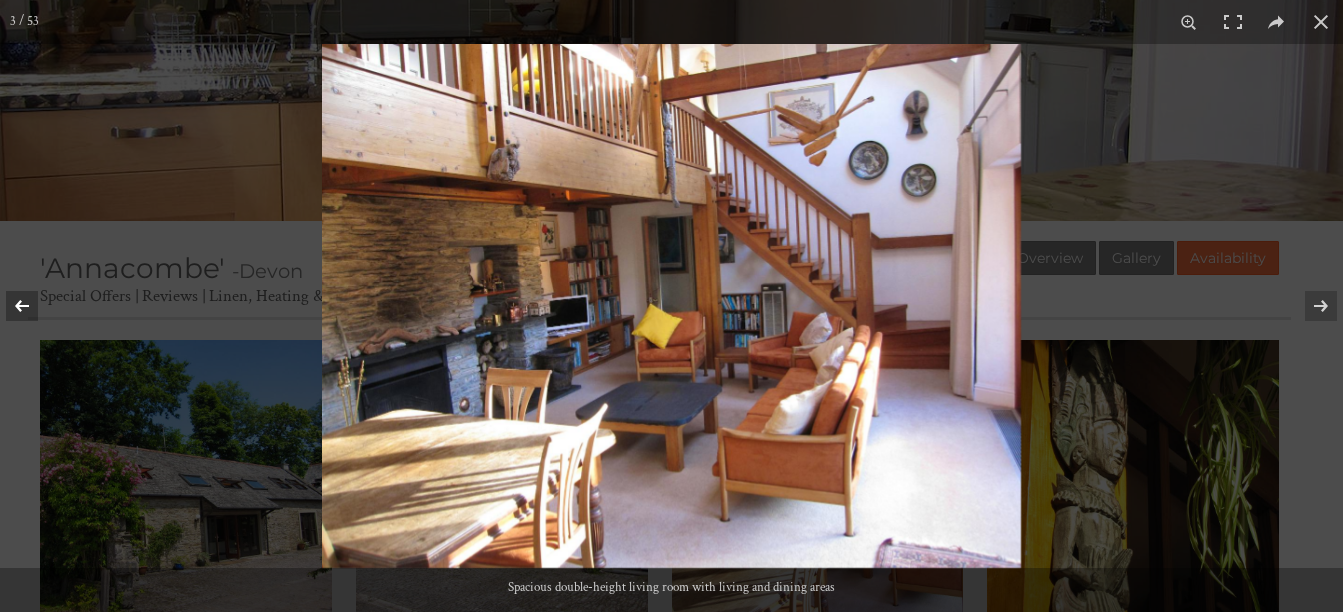 click at bounding box center (35, 306) 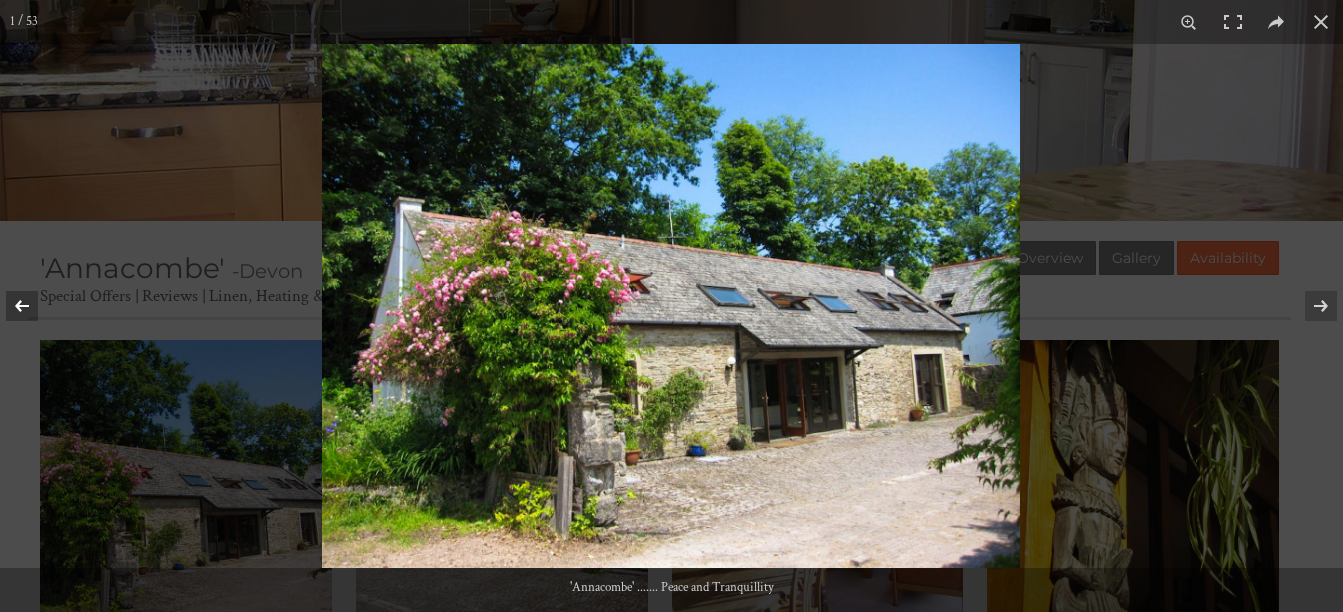 click at bounding box center [35, 306] 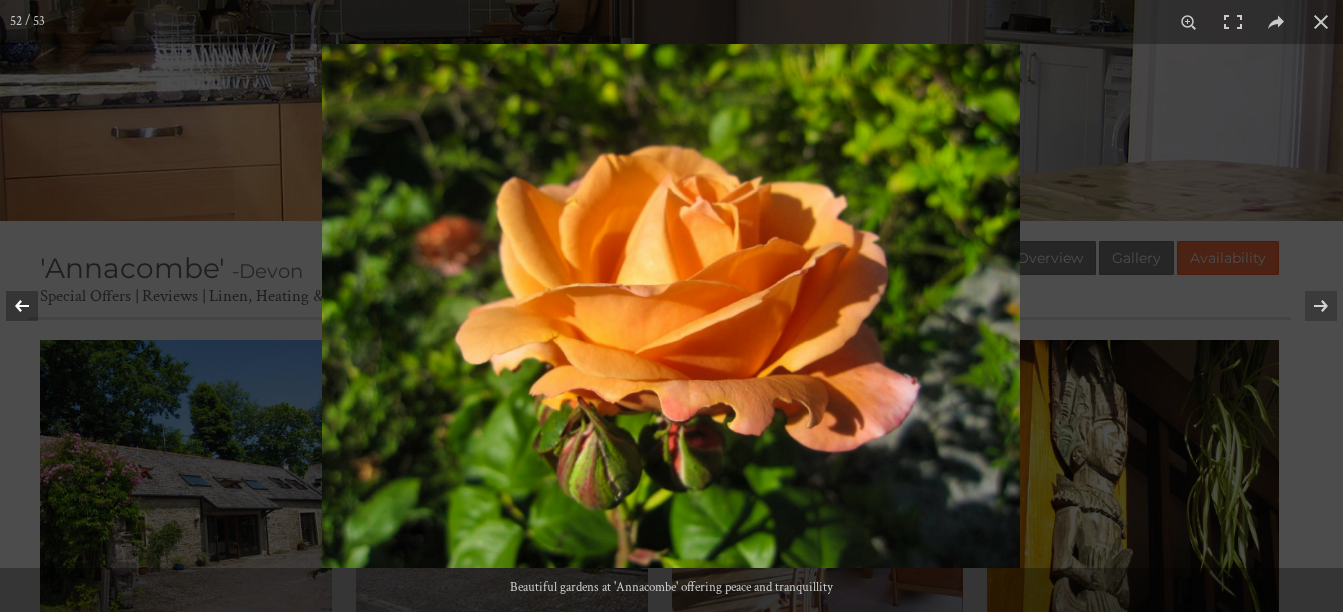click at bounding box center [35, 306] 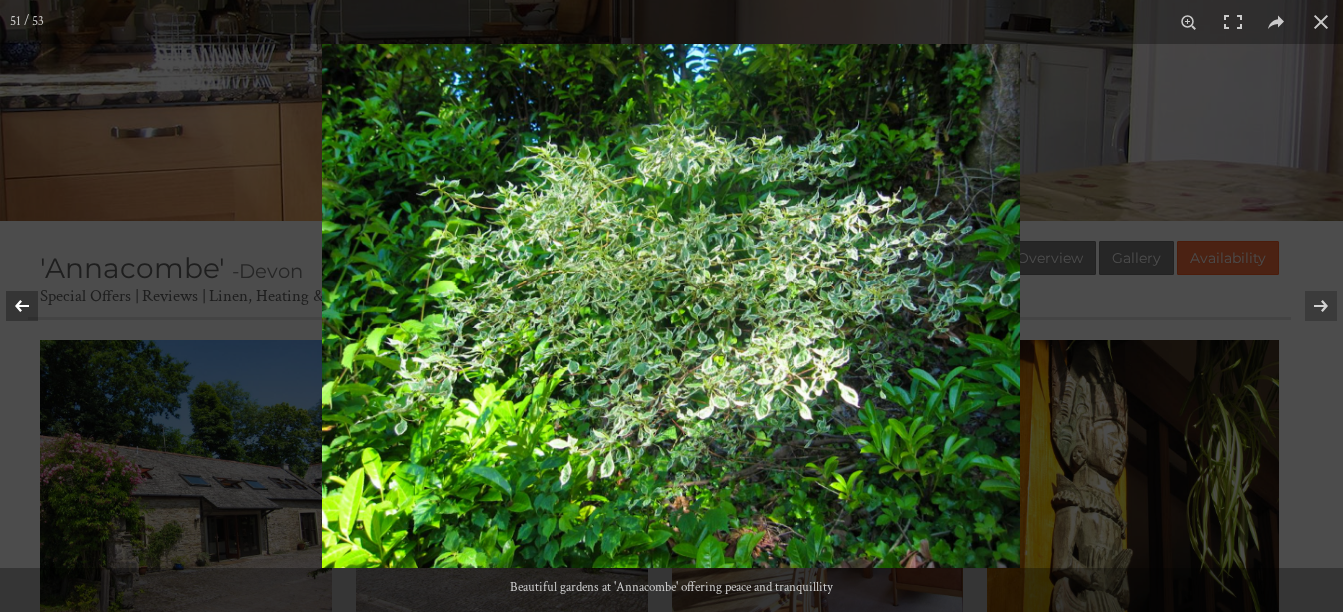 click at bounding box center (35, 306) 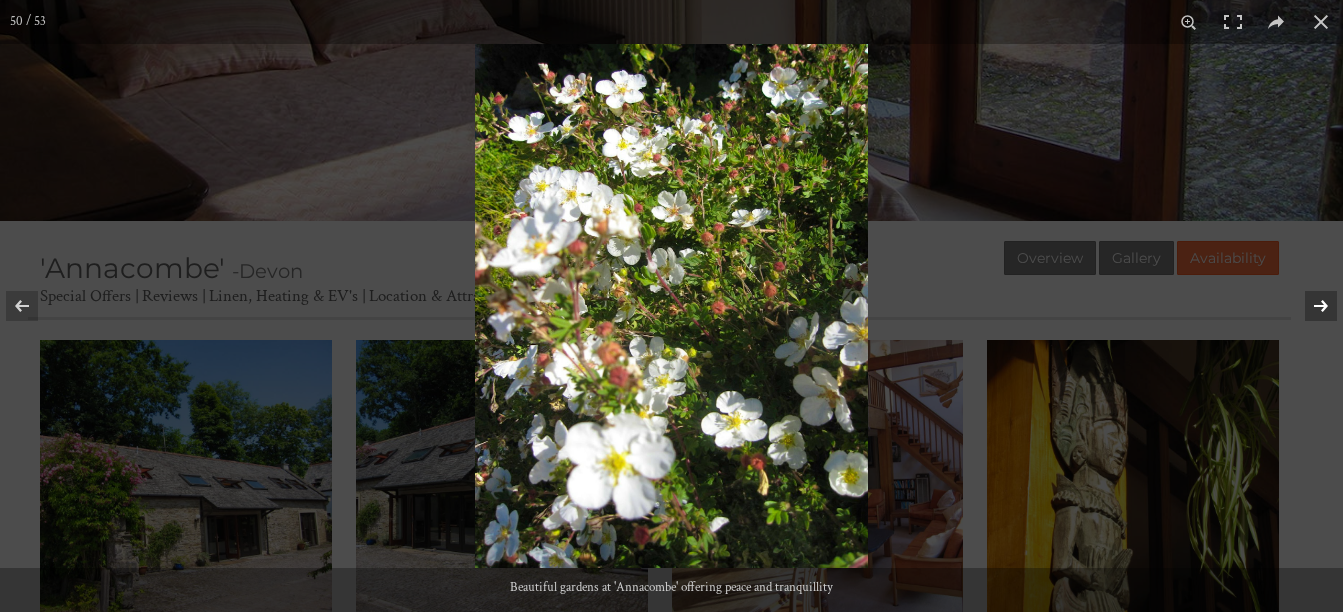 click at bounding box center (1308, 306) 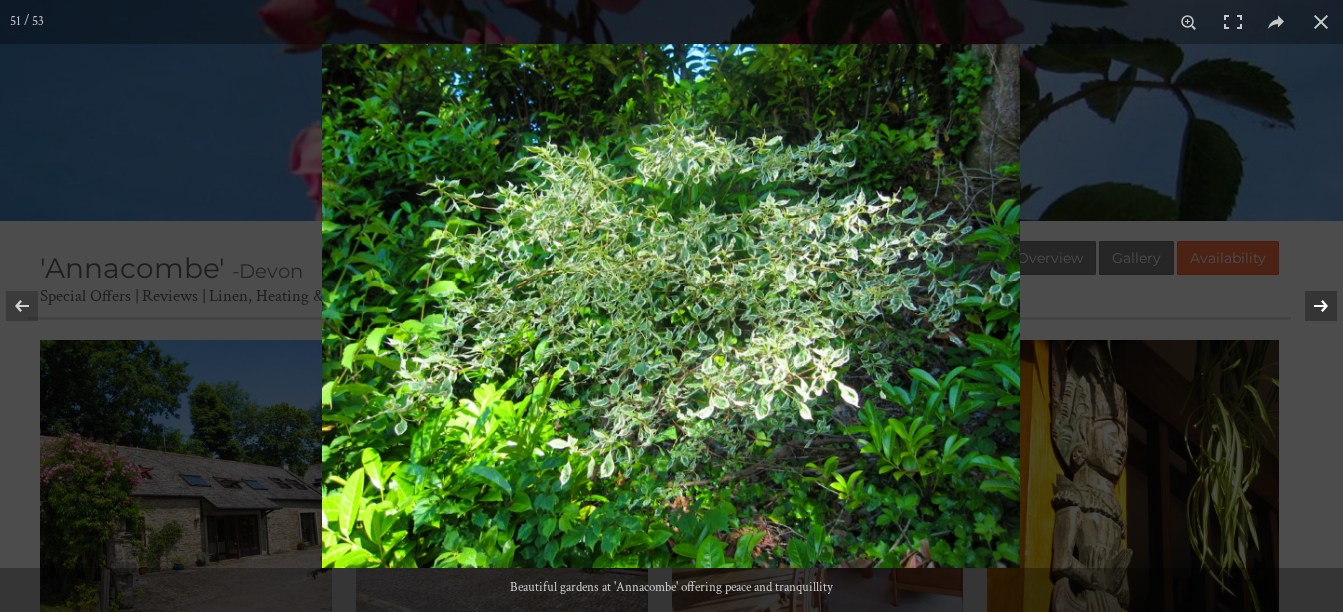 click at bounding box center (1308, 306) 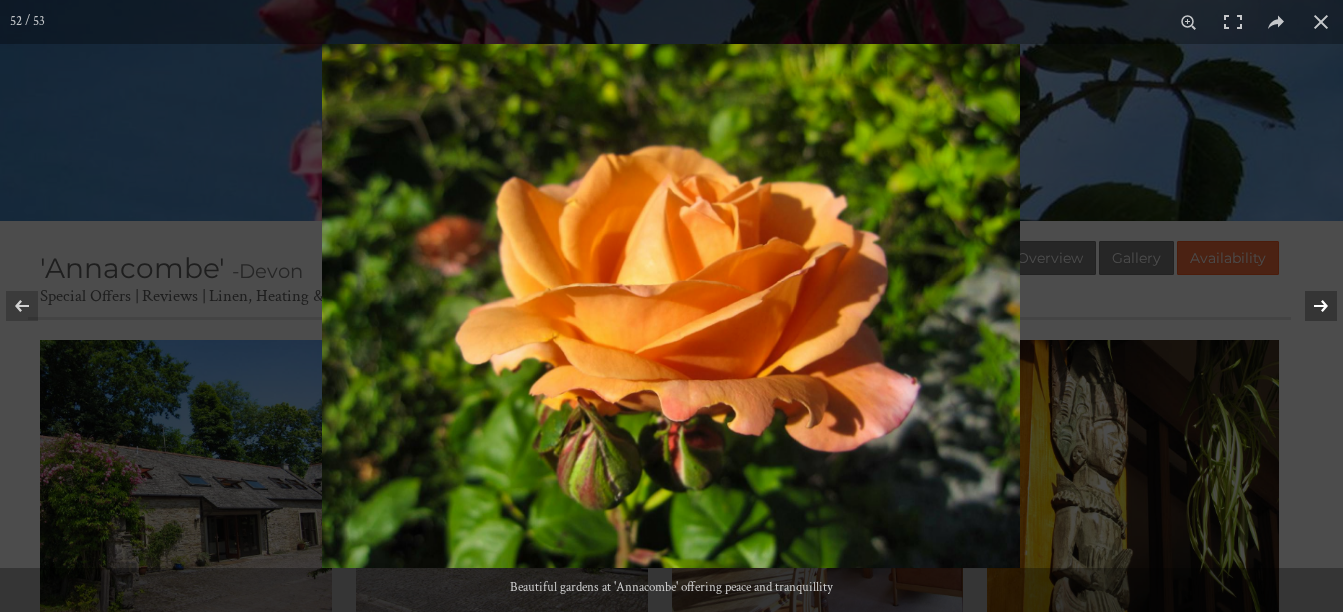 click at bounding box center [1308, 306] 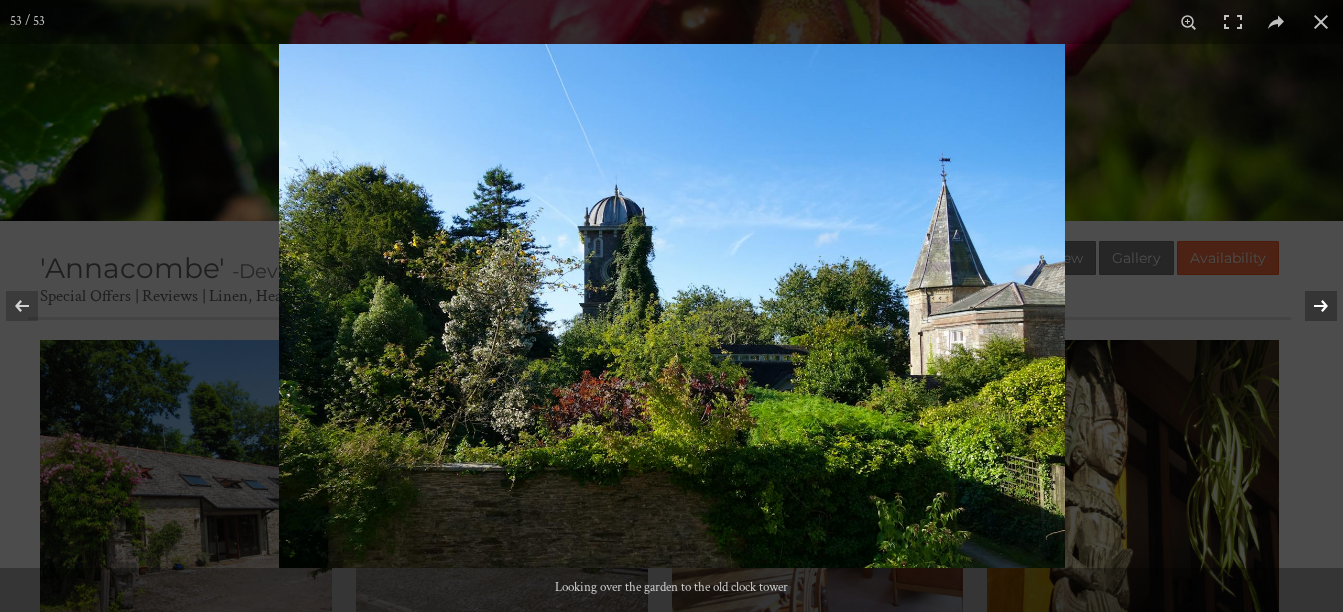 click at bounding box center (1308, 306) 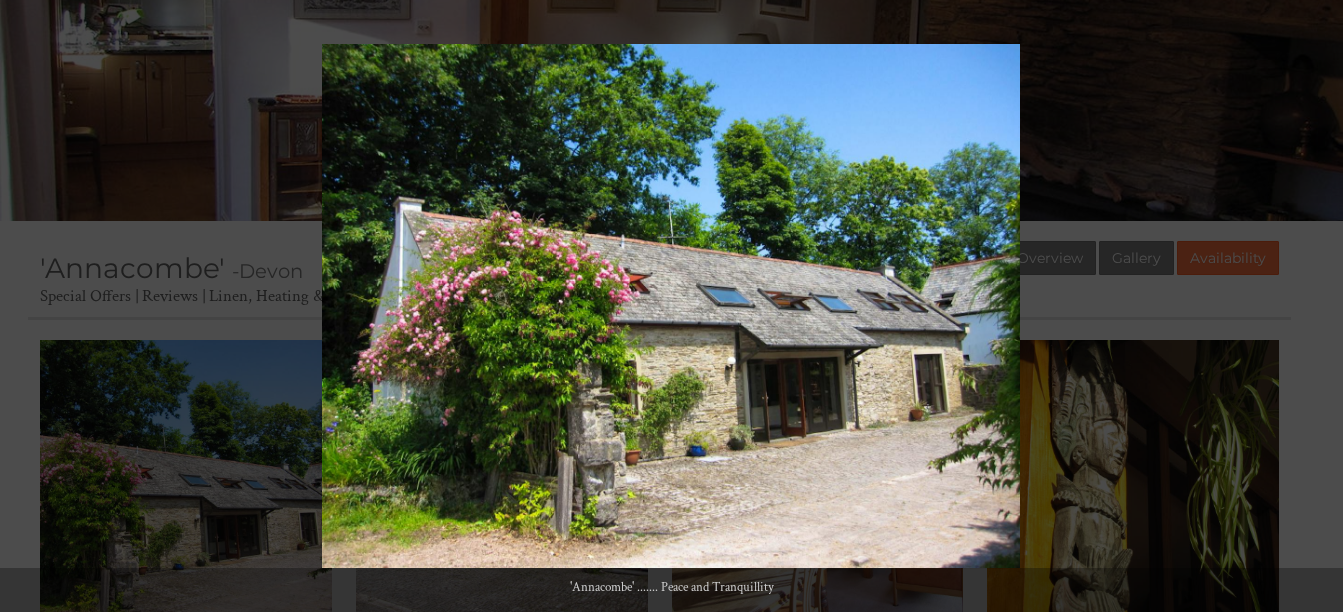click at bounding box center [1308, 306] 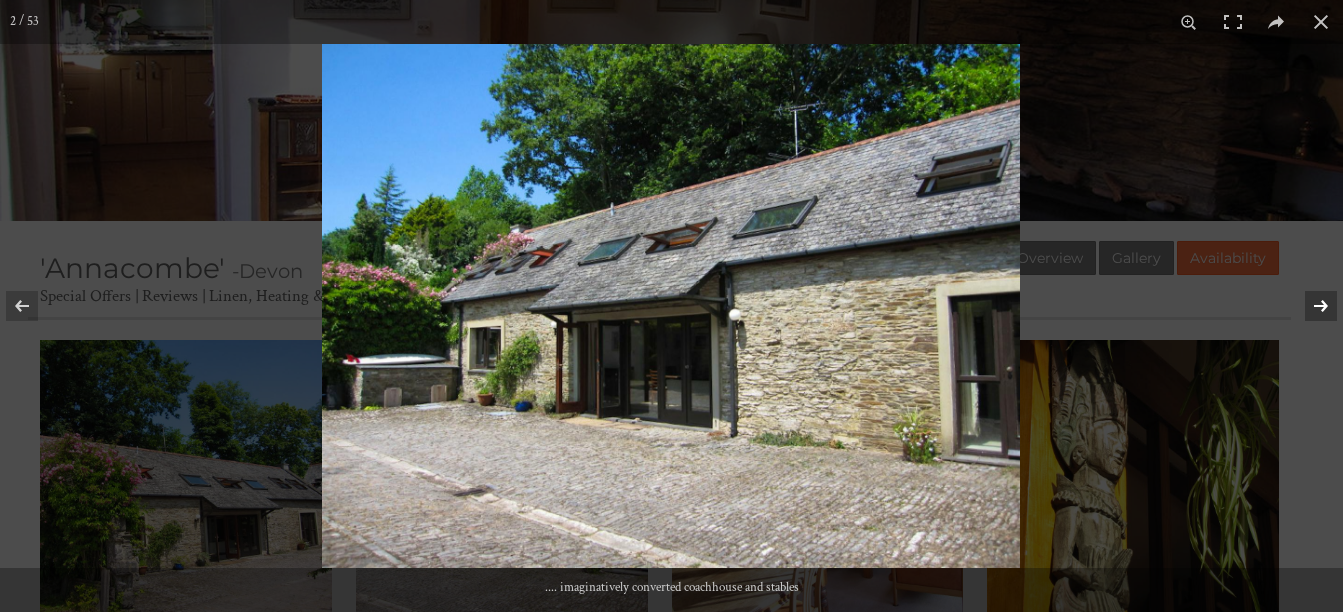 click at bounding box center [1308, 306] 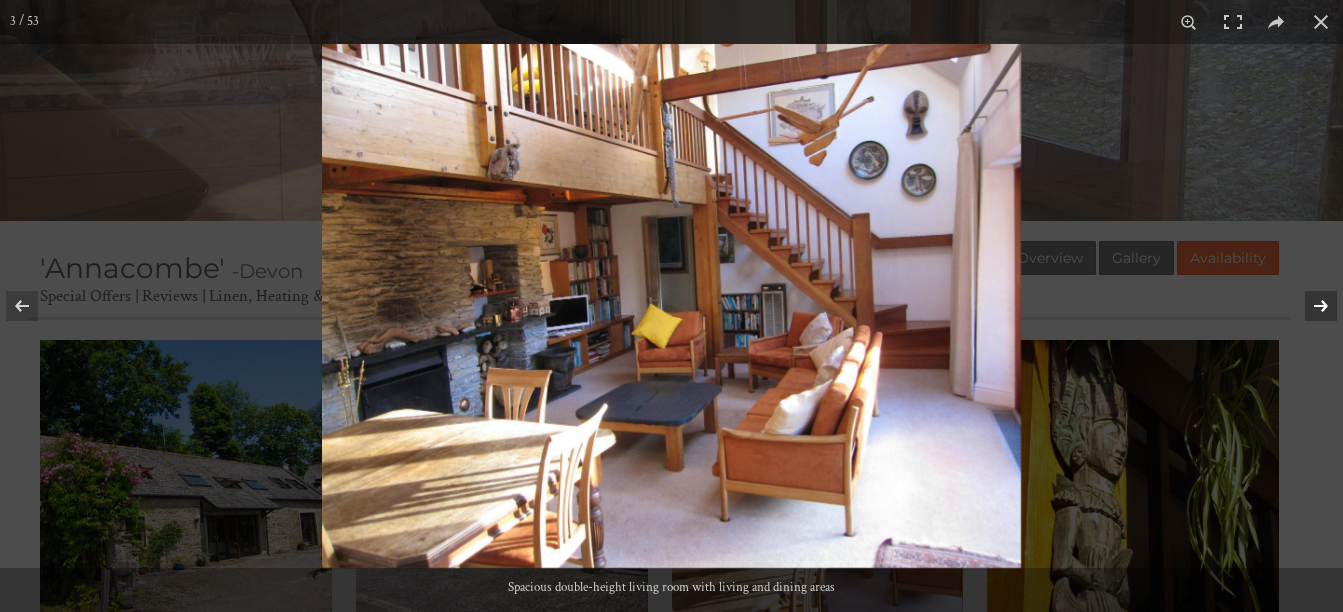 click at bounding box center [1308, 306] 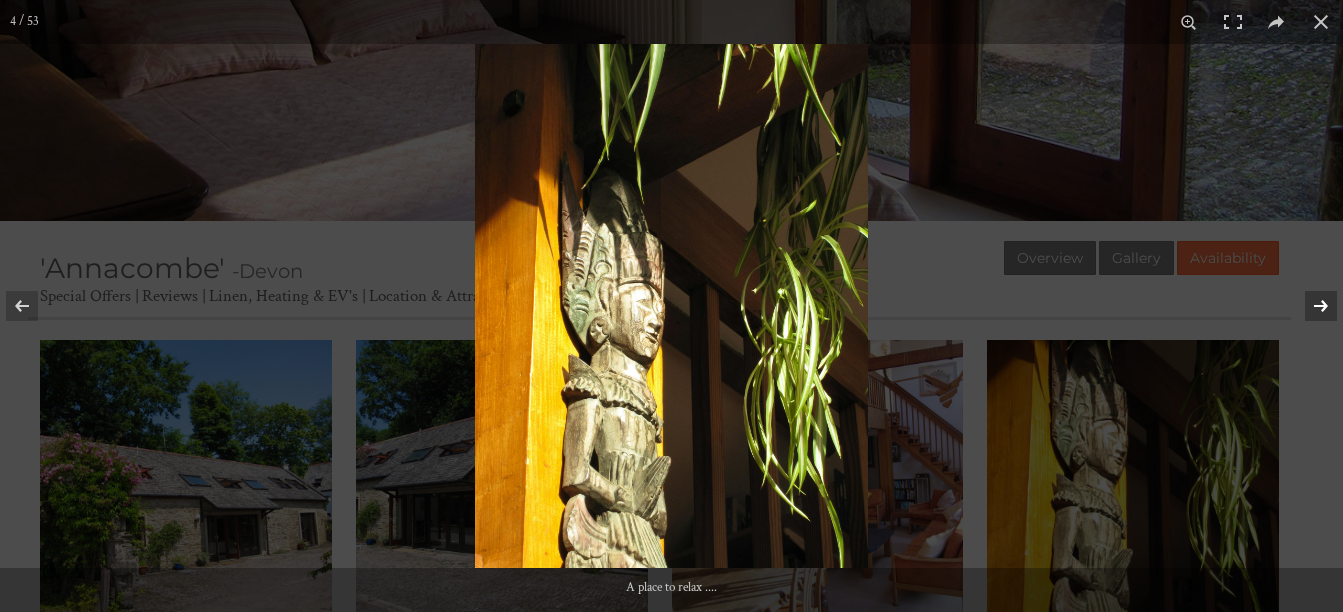 click at bounding box center (1308, 306) 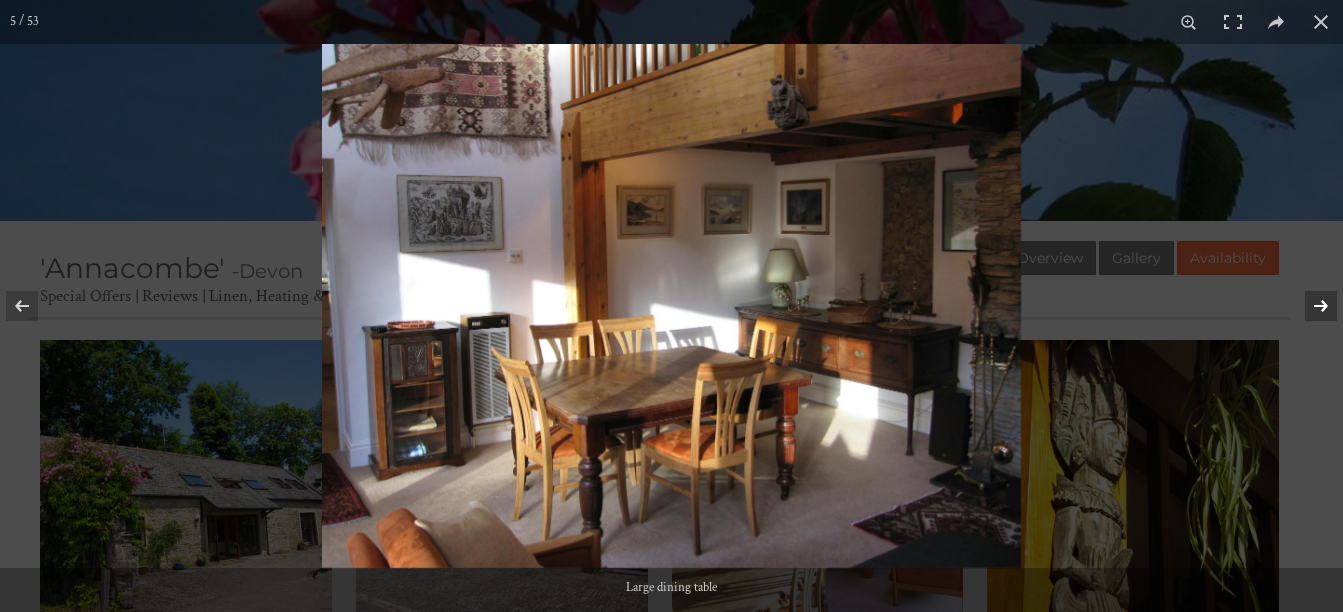 click at bounding box center (1308, 306) 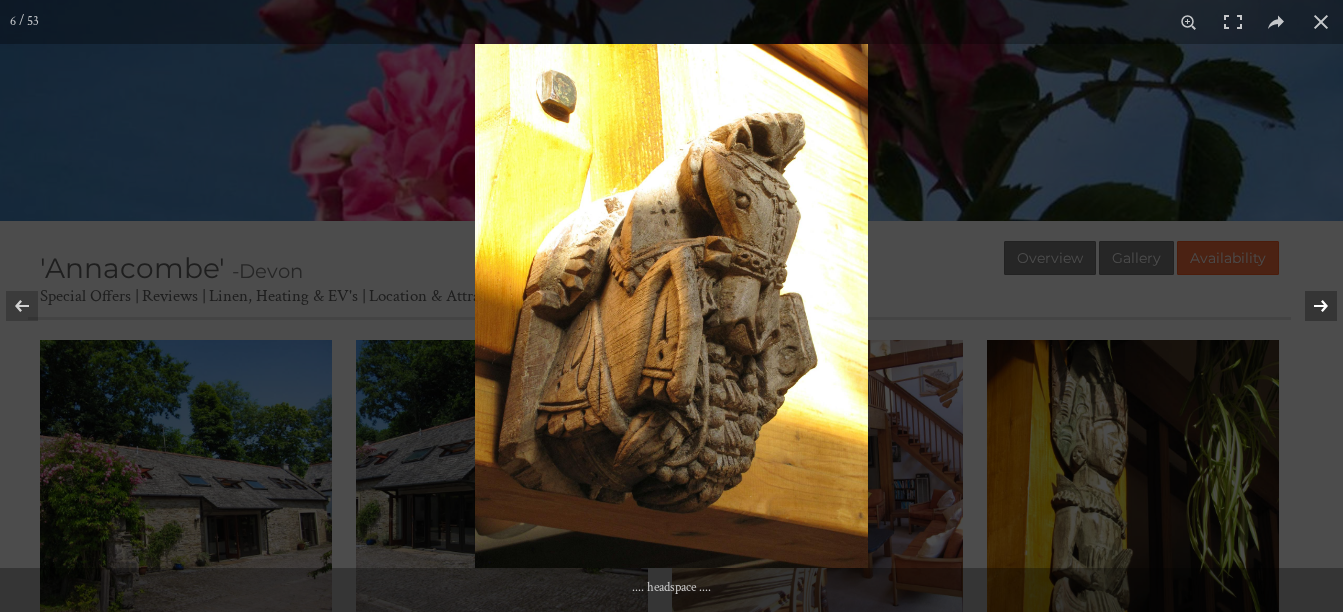 click at bounding box center [1308, 306] 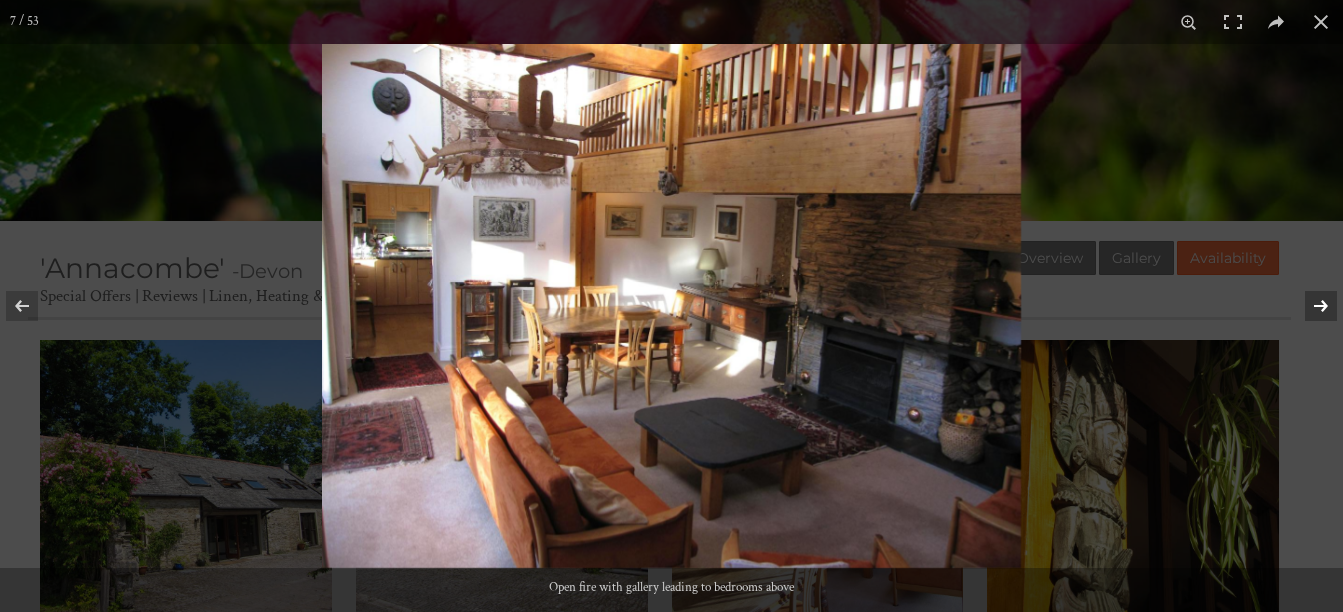 click at bounding box center (1308, 306) 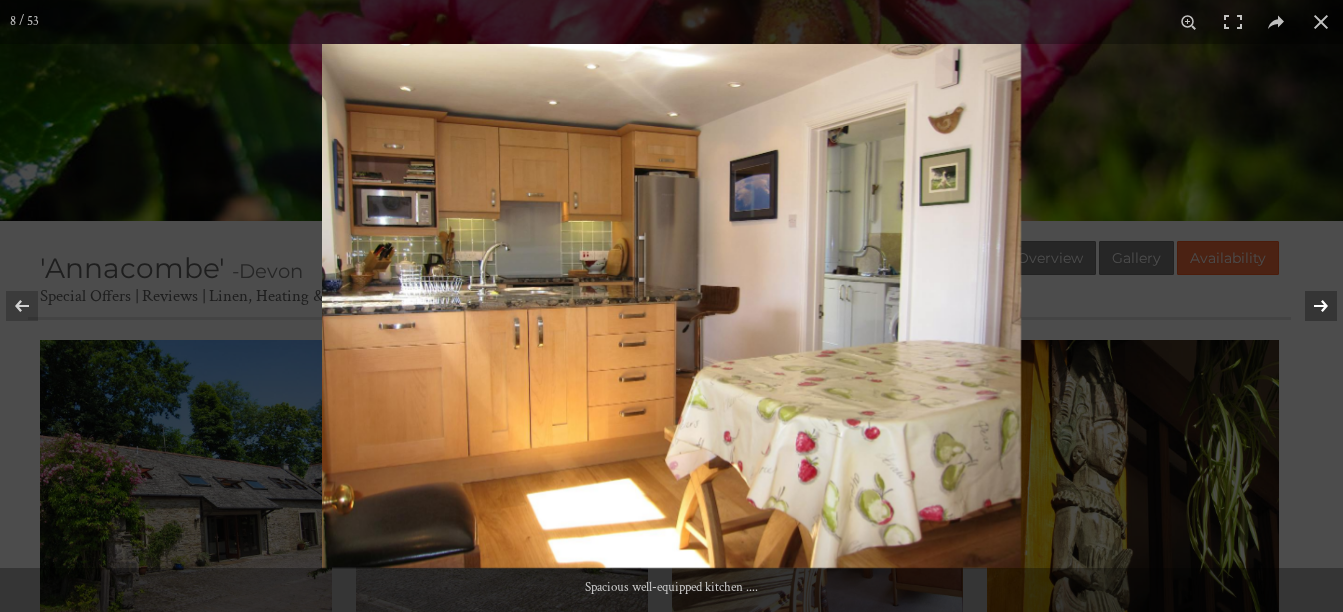 click at bounding box center (1308, 306) 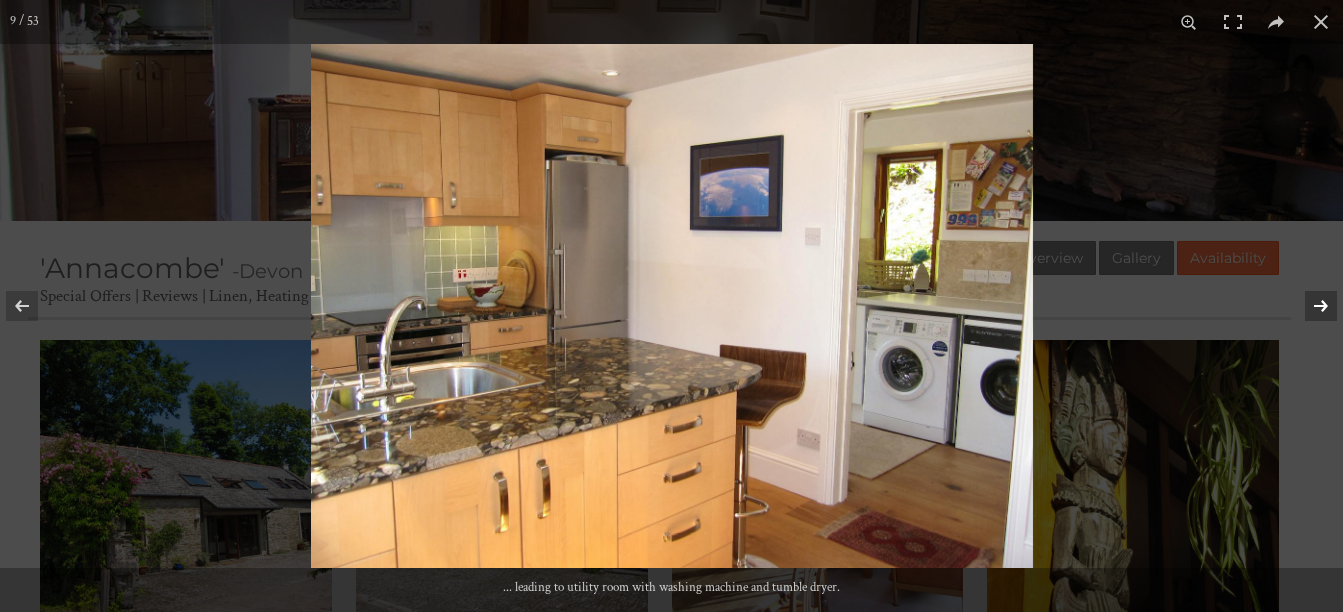 click at bounding box center (1308, 306) 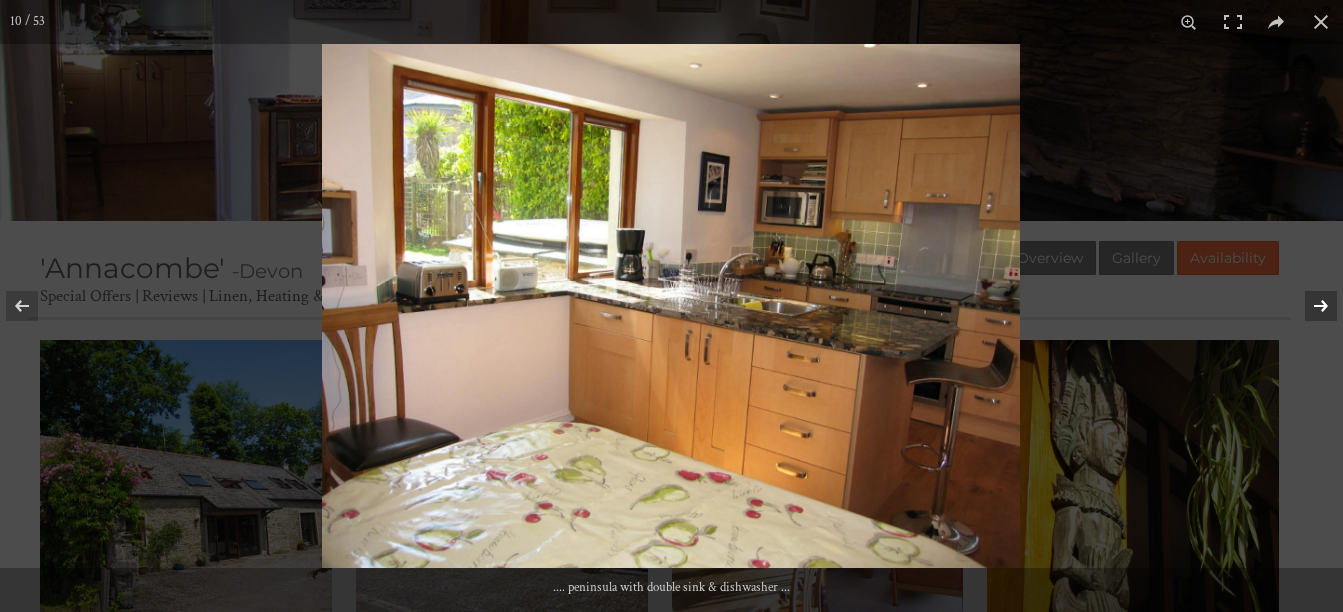 click at bounding box center [1308, 306] 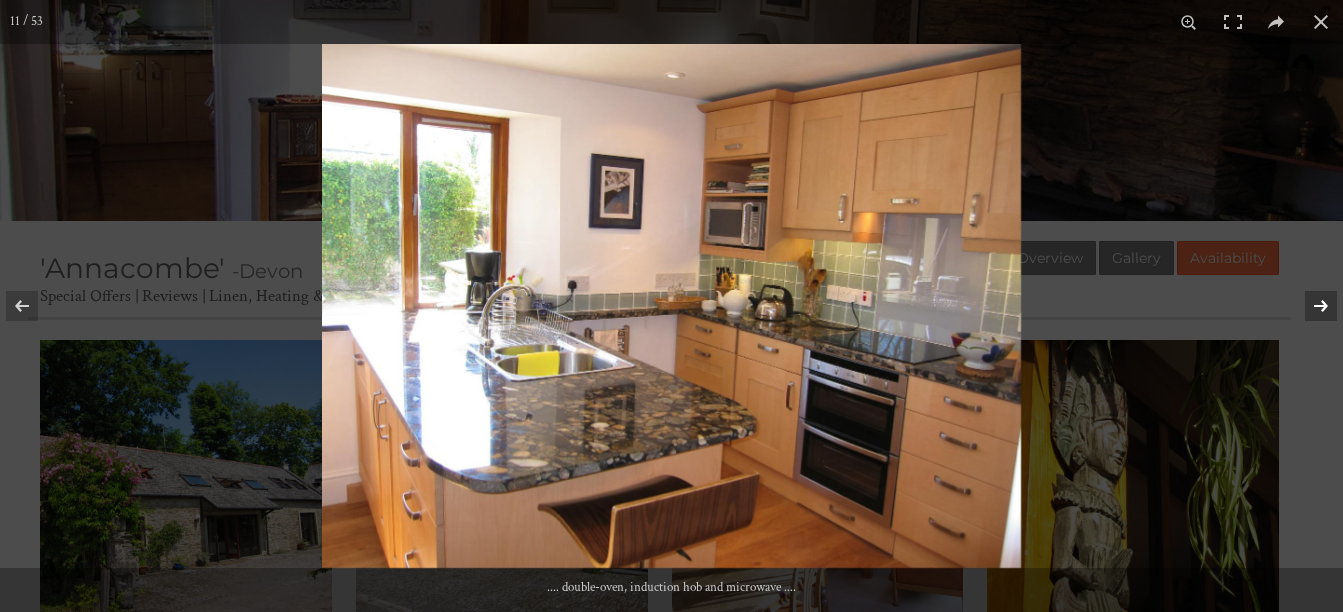 click at bounding box center (1308, 306) 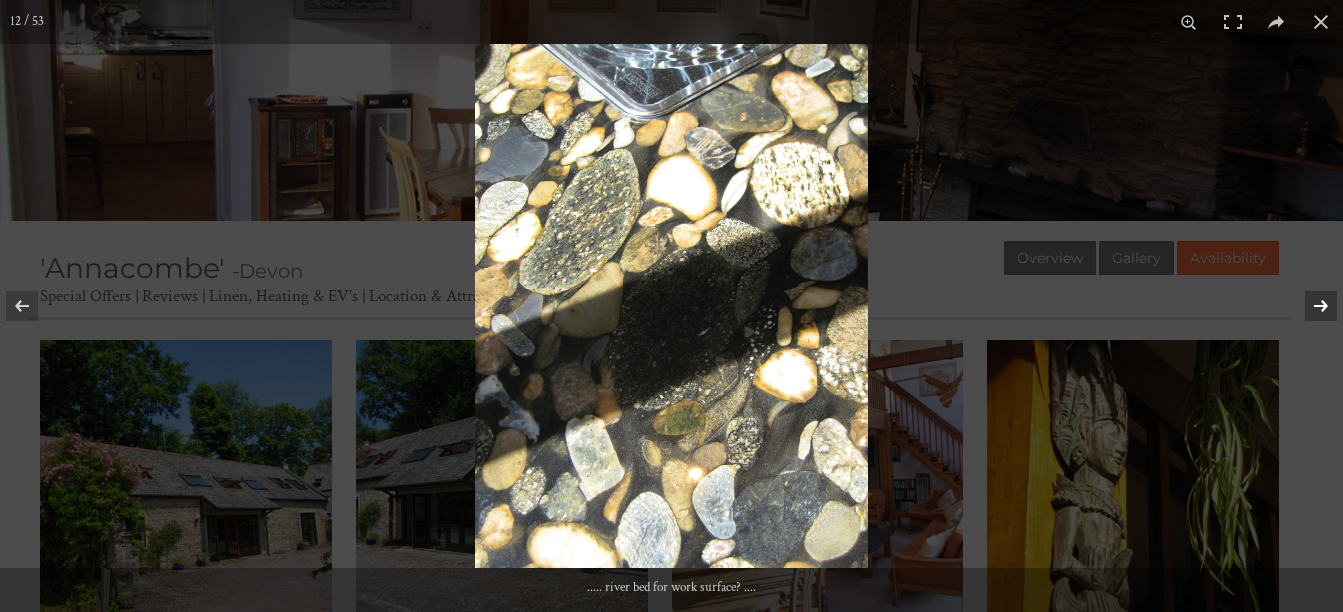 click at bounding box center [1308, 306] 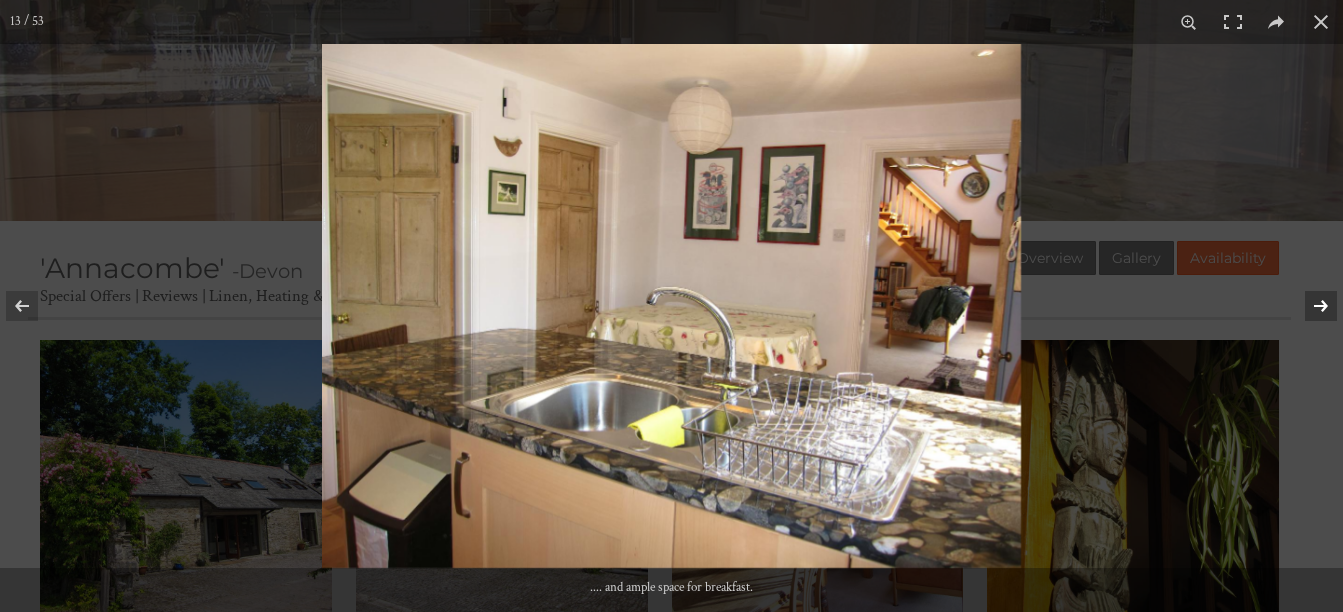 click at bounding box center [1308, 306] 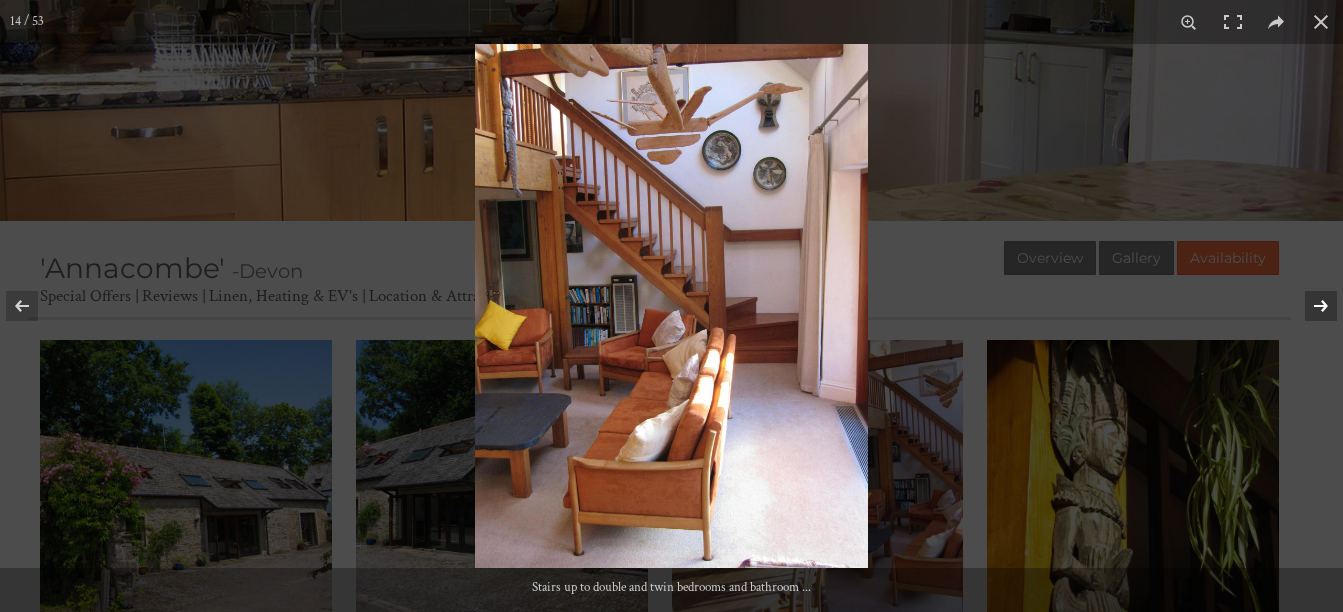 click at bounding box center [1308, 306] 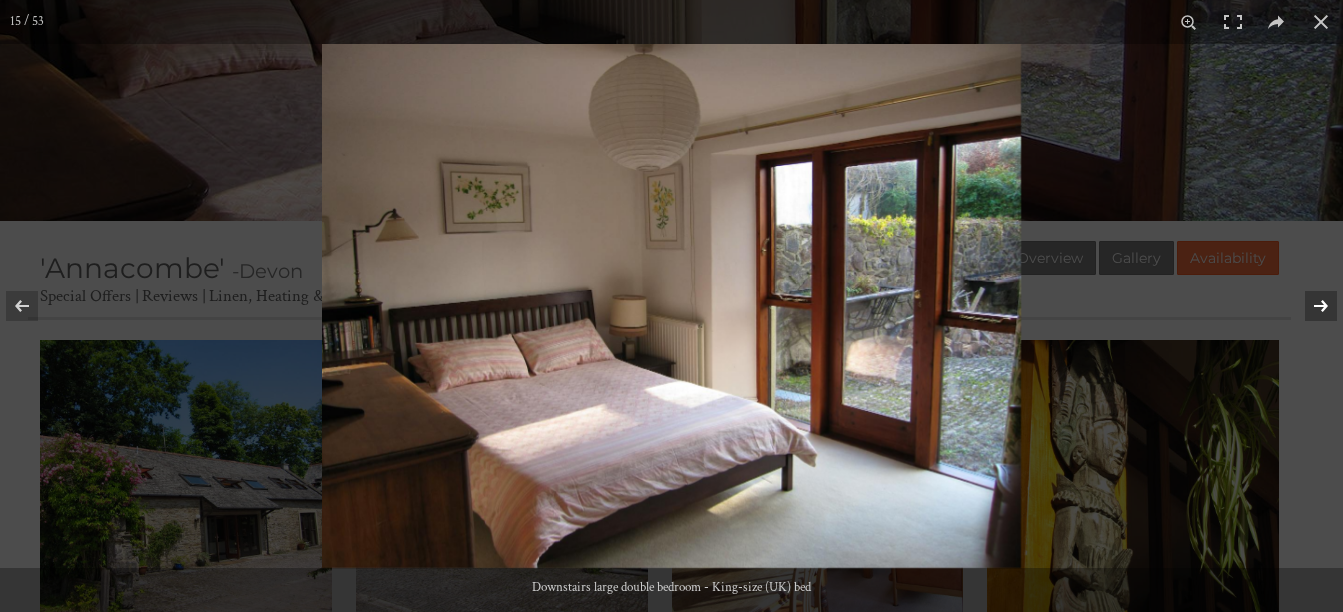 click at bounding box center (1308, 306) 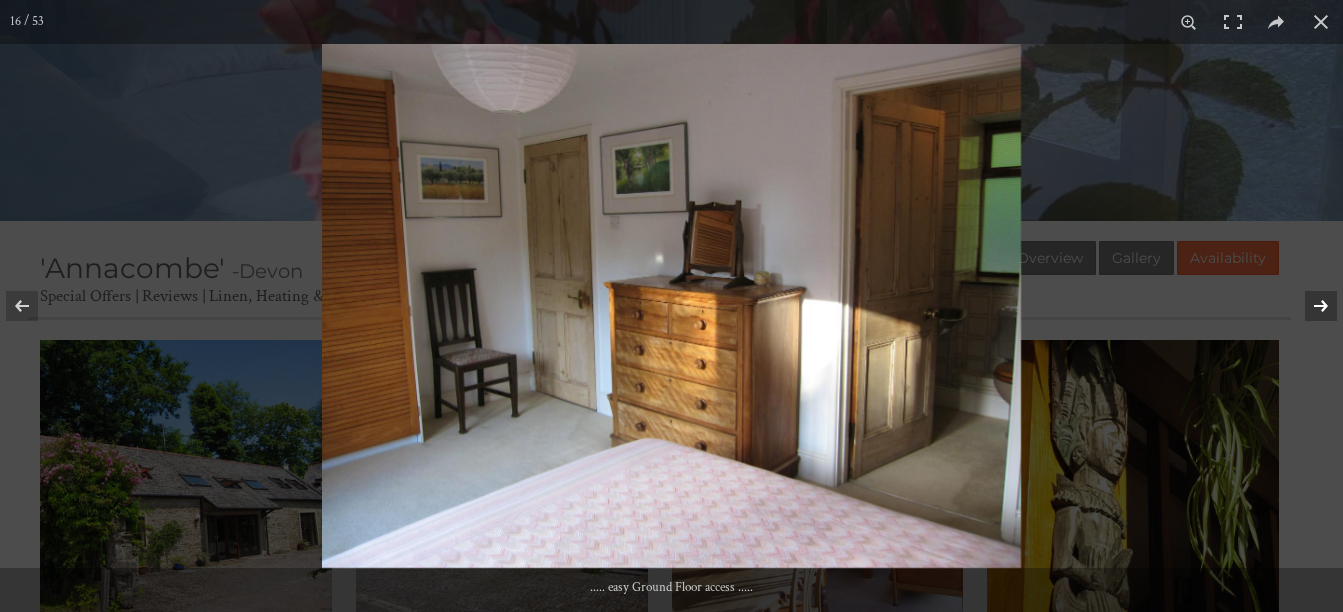 click at bounding box center (1308, 306) 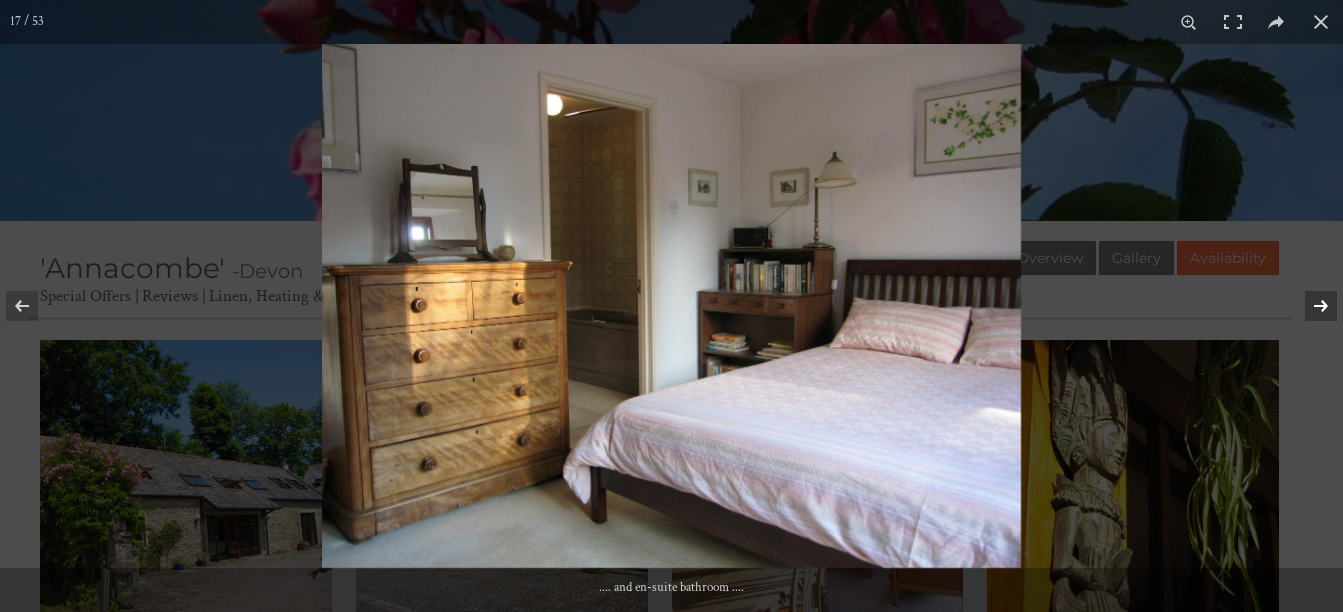 click at bounding box center (1308, 306) 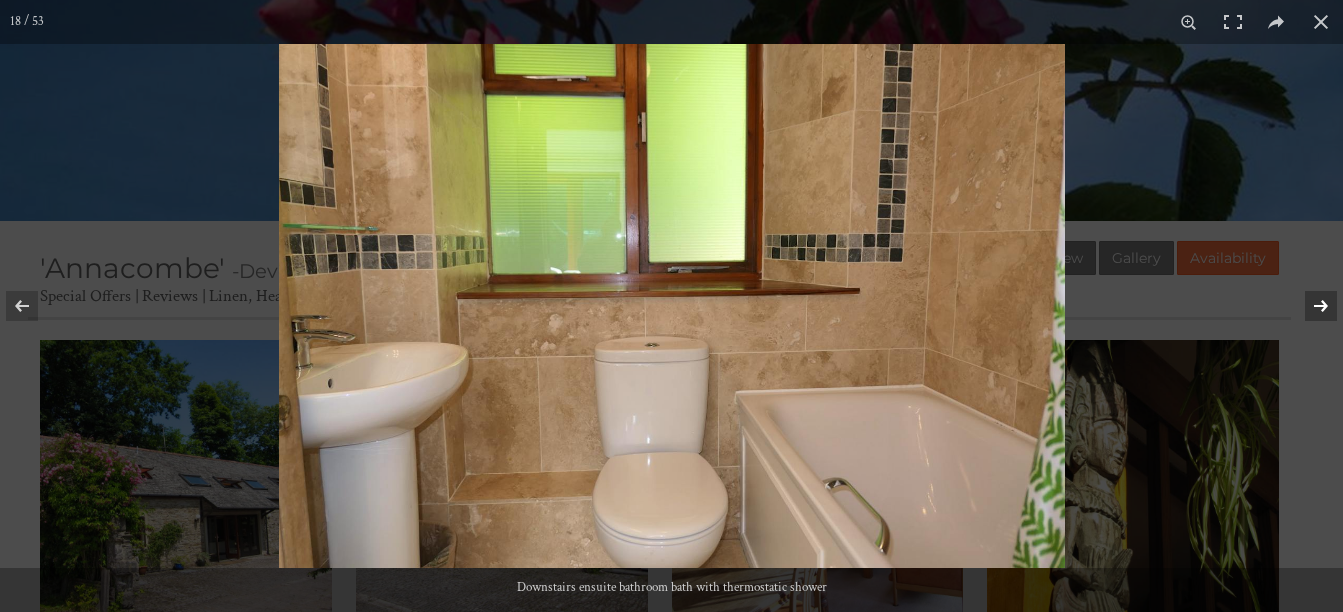 click at bounding box center [1308, 306] 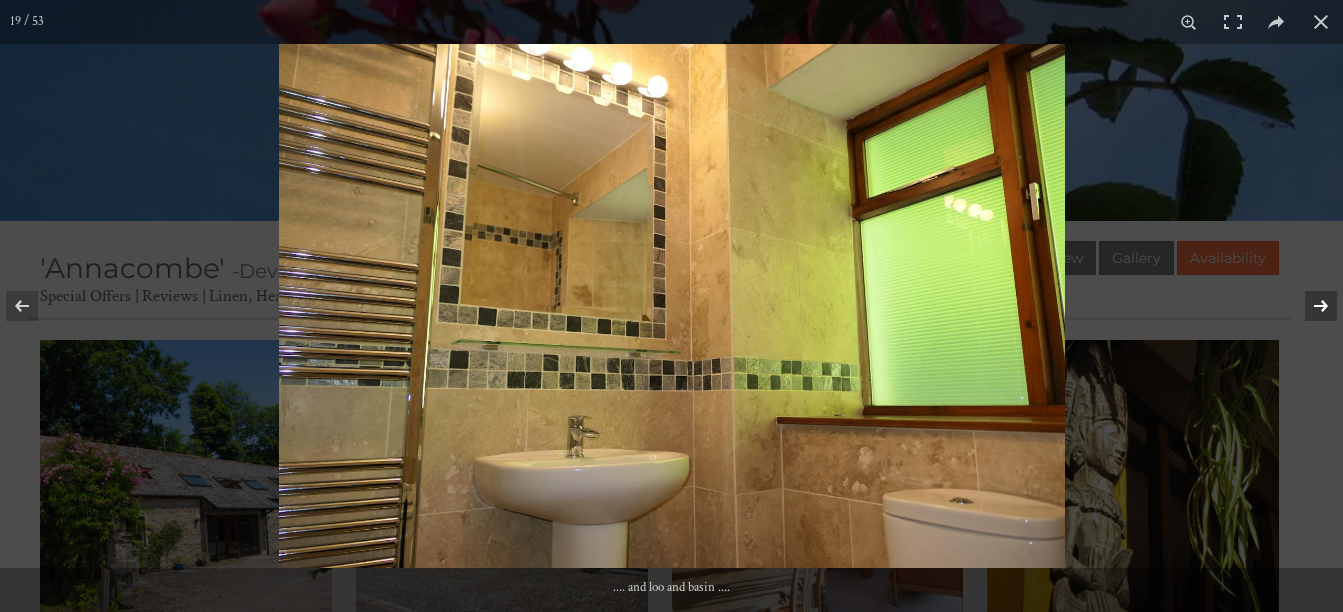 click at bounding box center (1308, 306) 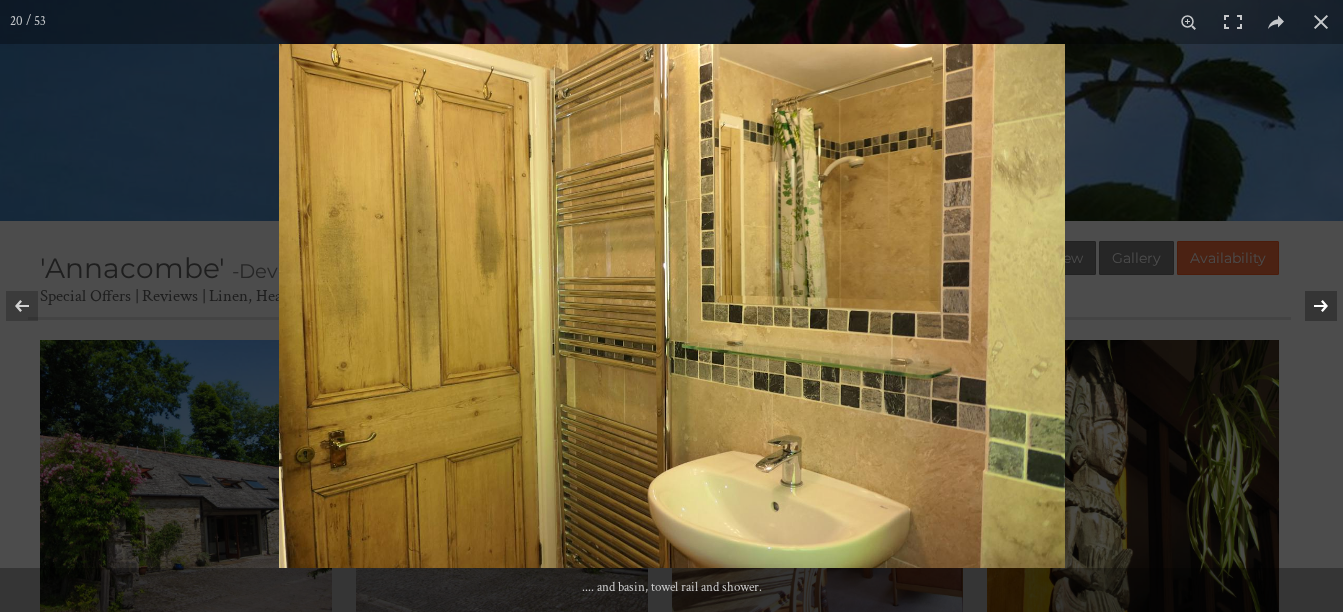 click at bounding box center (1308, 306) 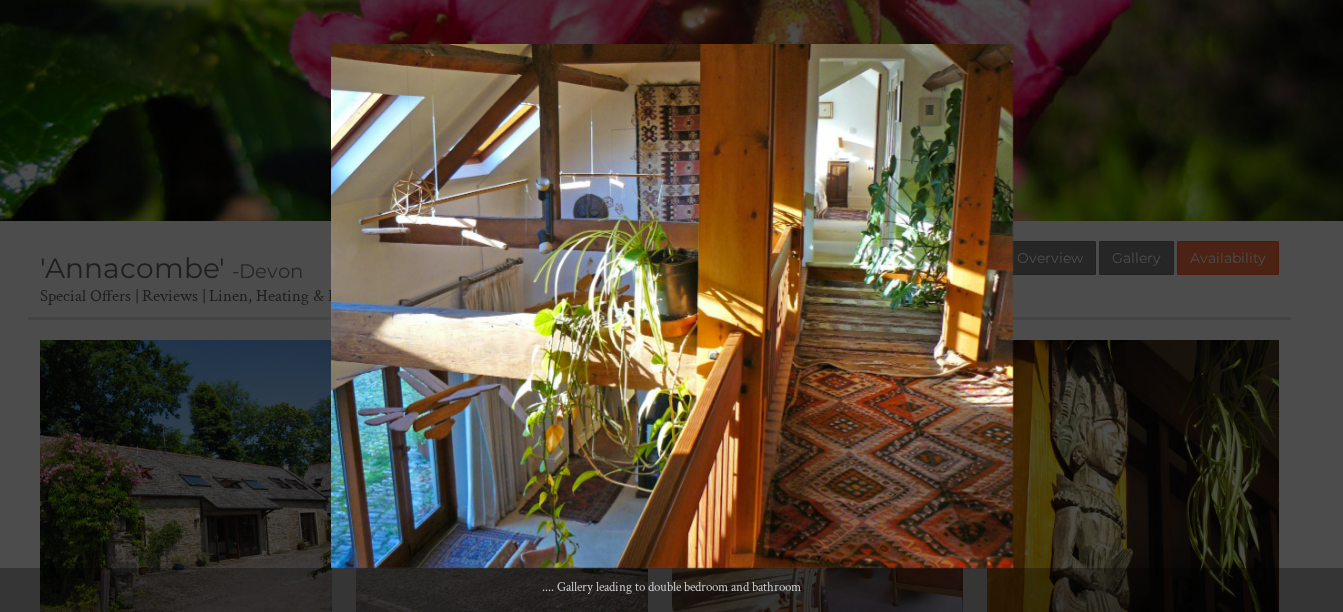 click at bounding box center (1308, 306) 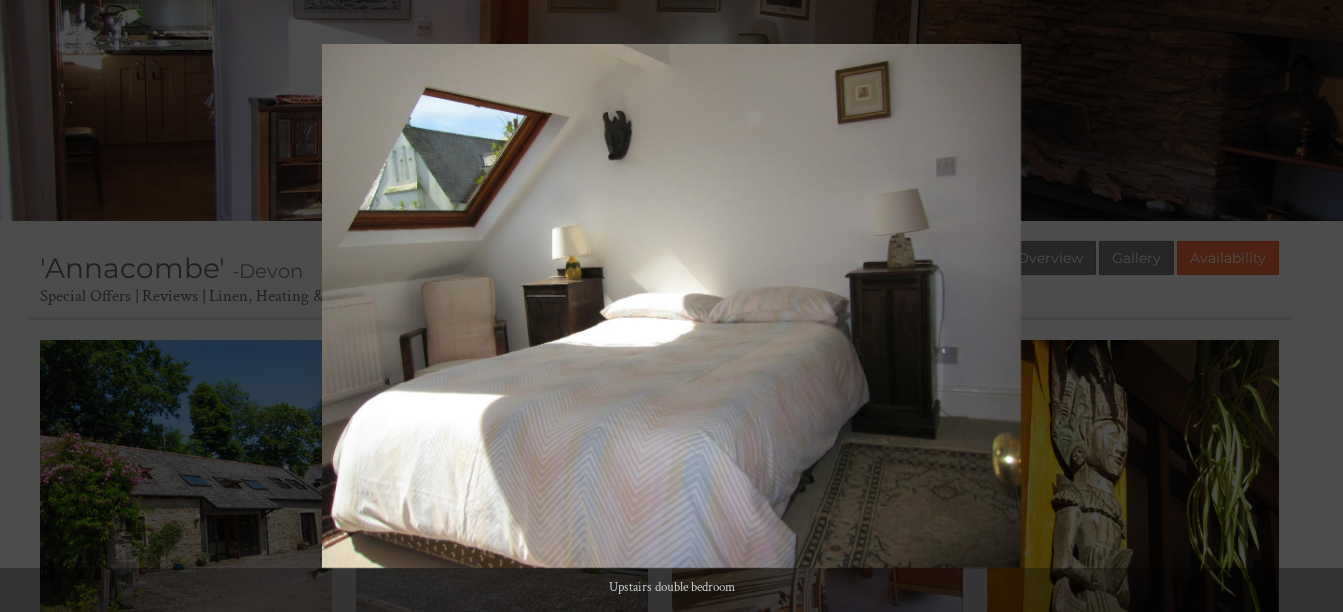 click at bounding box center [1308, 306] 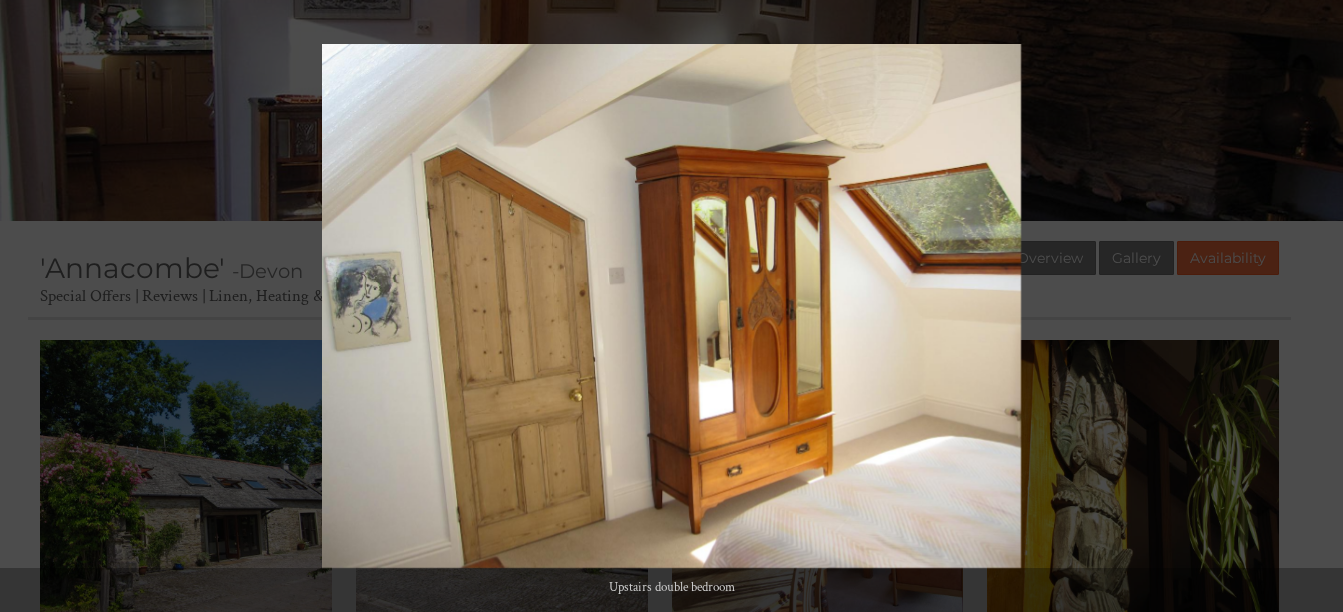 click at bounding box center (1308, 306) 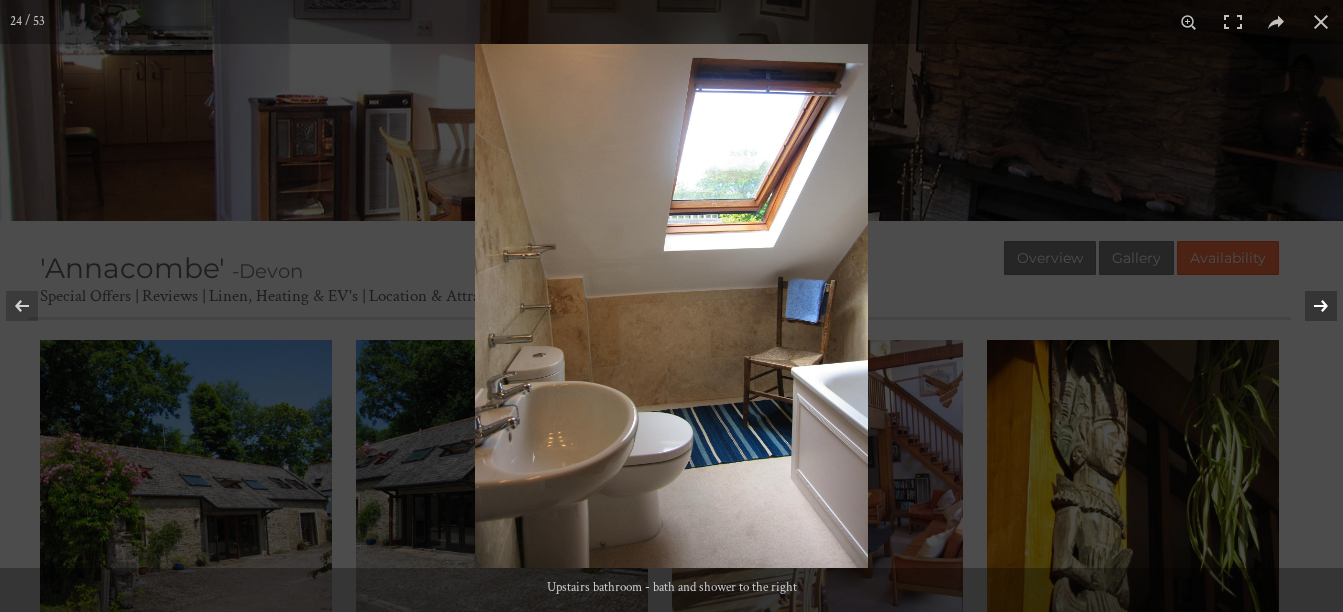 click at bounding box center (1308, 306) 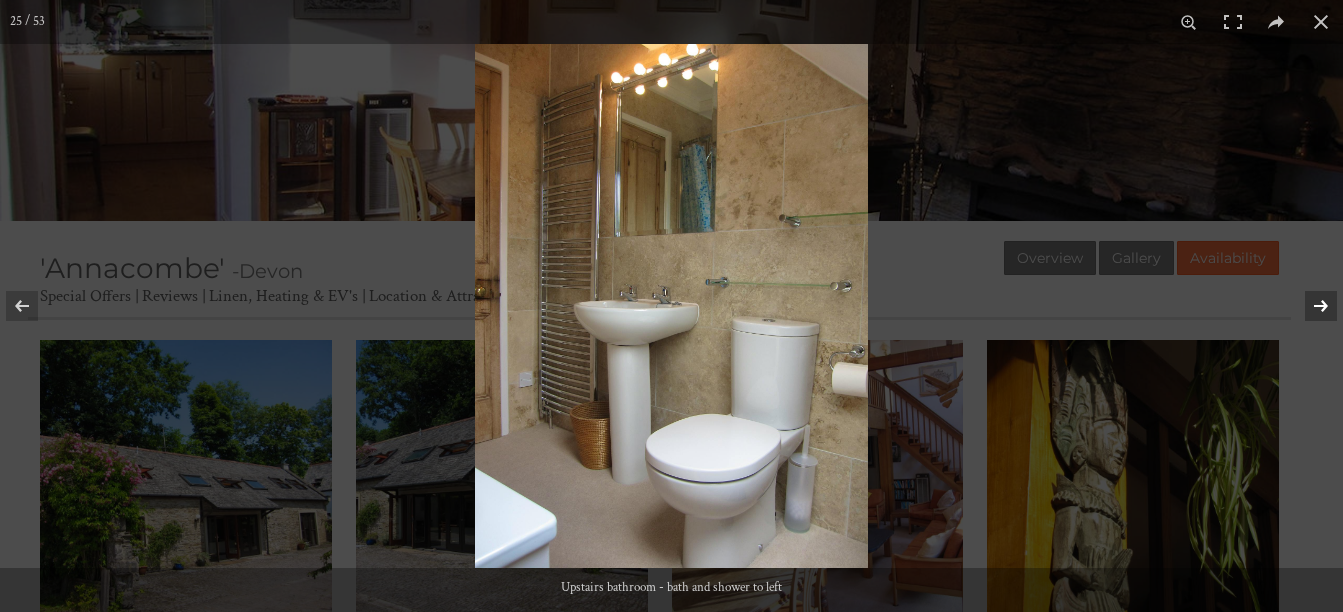 click at bounding box center (1308, 306) 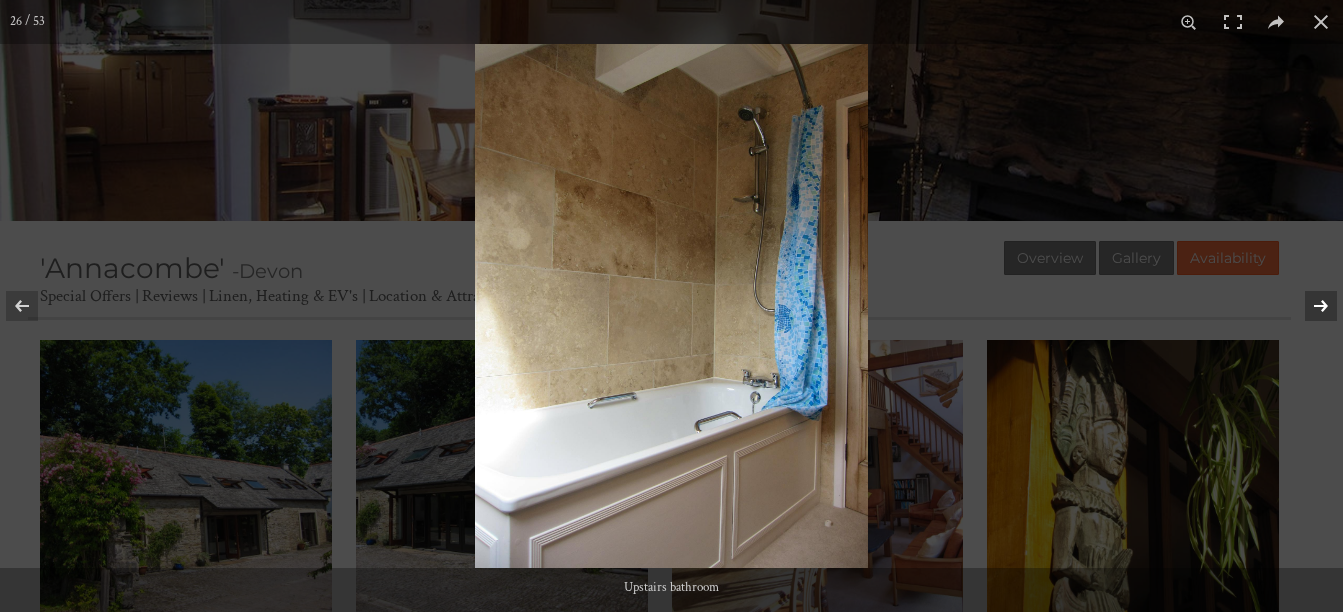 click at bounding box center [1308, 306] 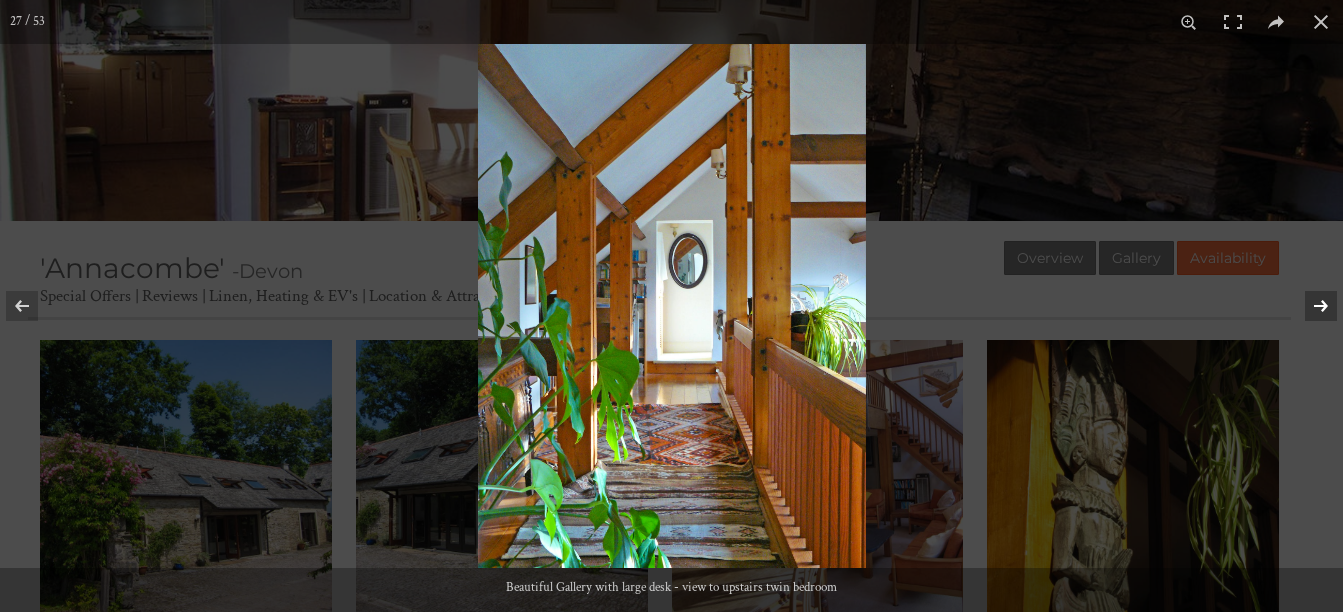 click at bounding box center [1308, 306] 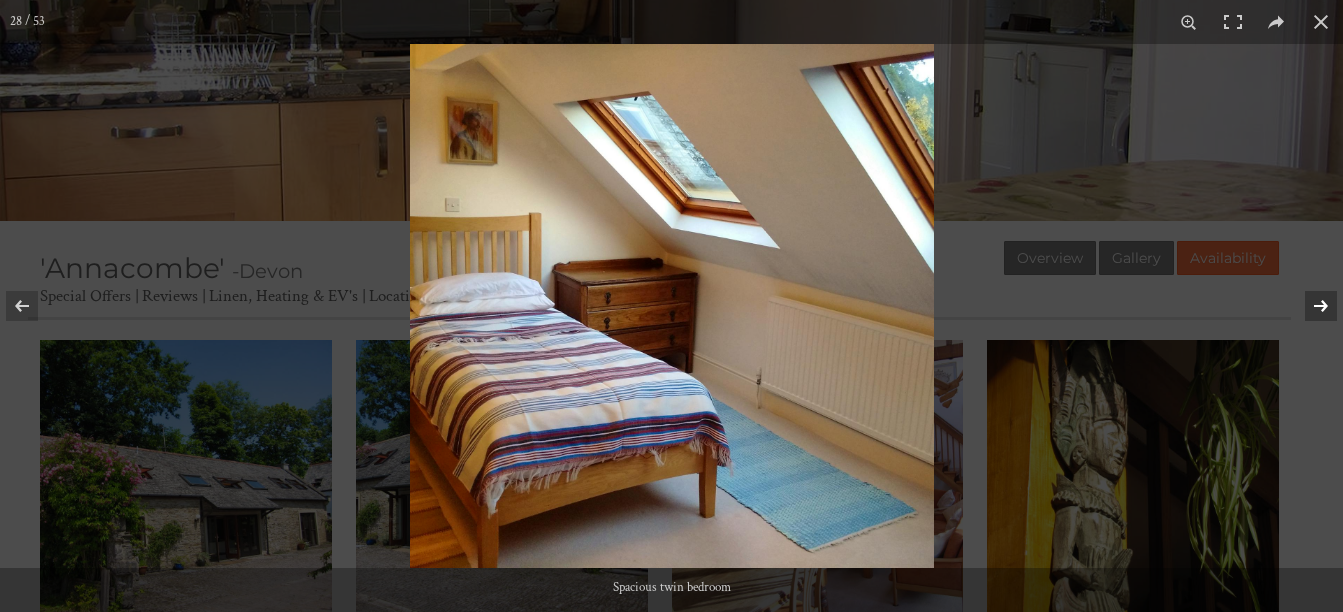 click at bounding box center (1308, 306) 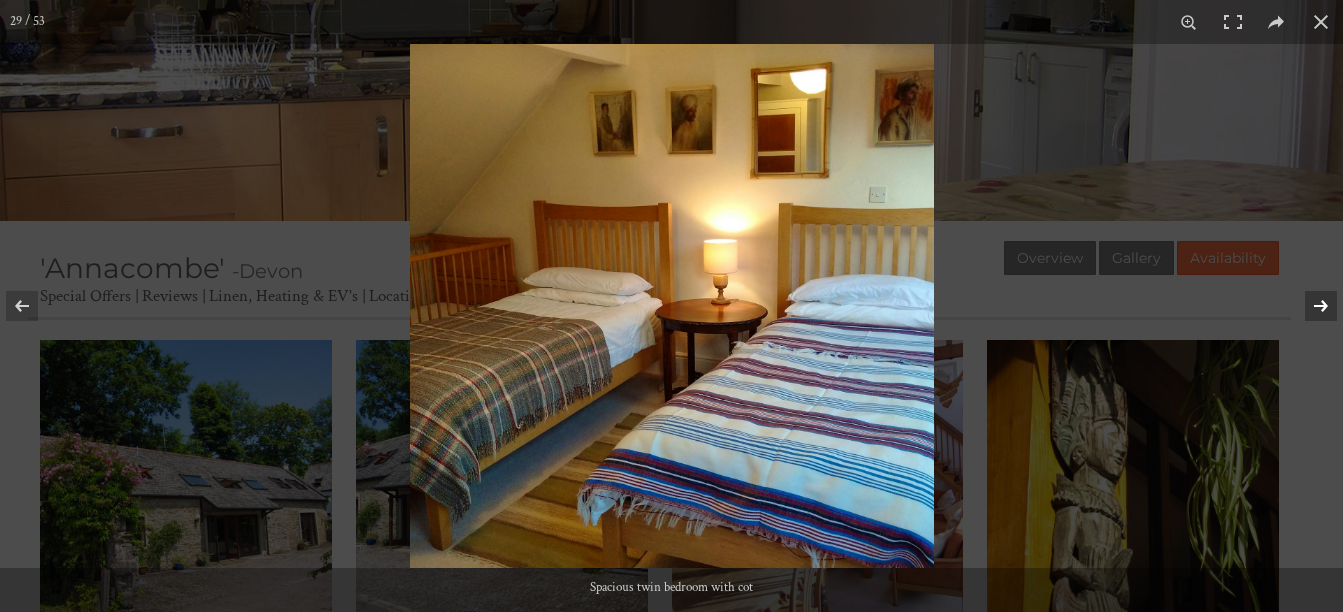 click at bounding box center (1308, 306) 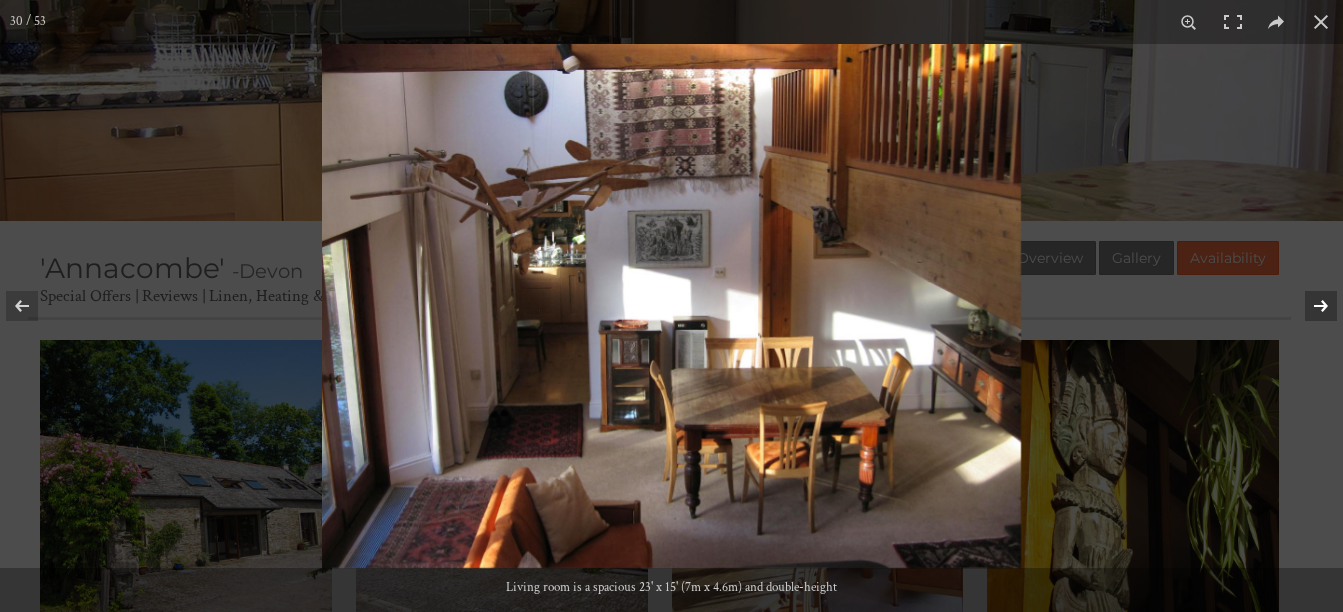 click at bounding box center [1308, 306] 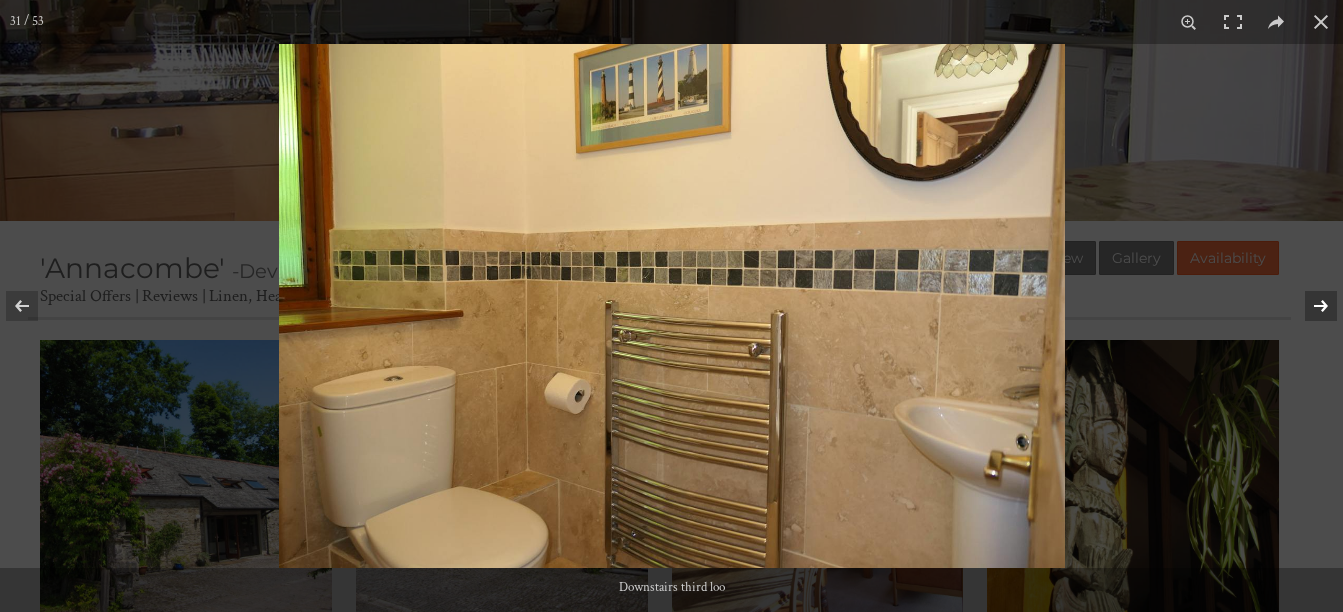 click at bounding box center (1308, 306) 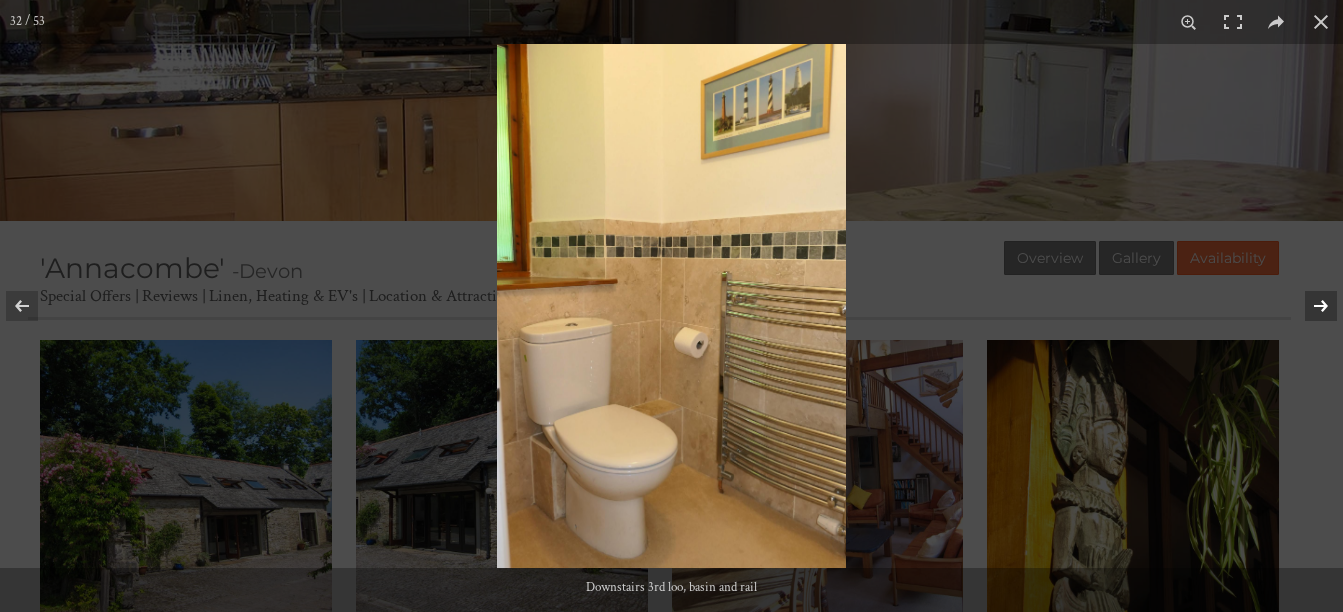 click at bounding box center [1308, 306] 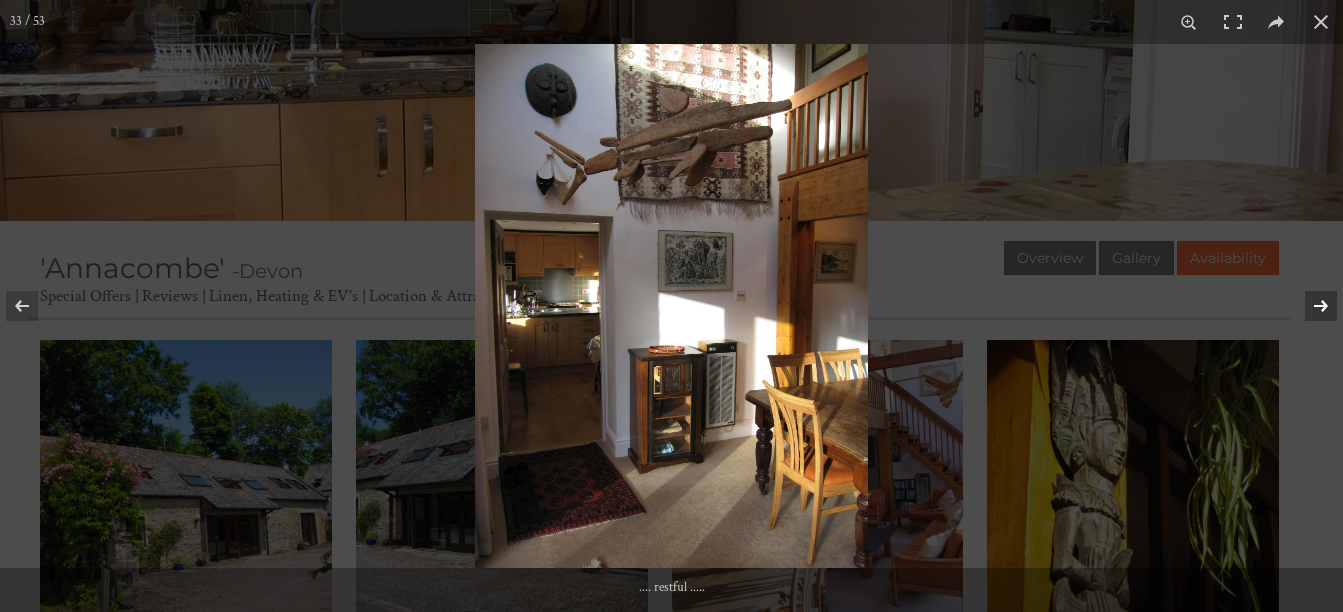 click at bounding box center [1308, 306] 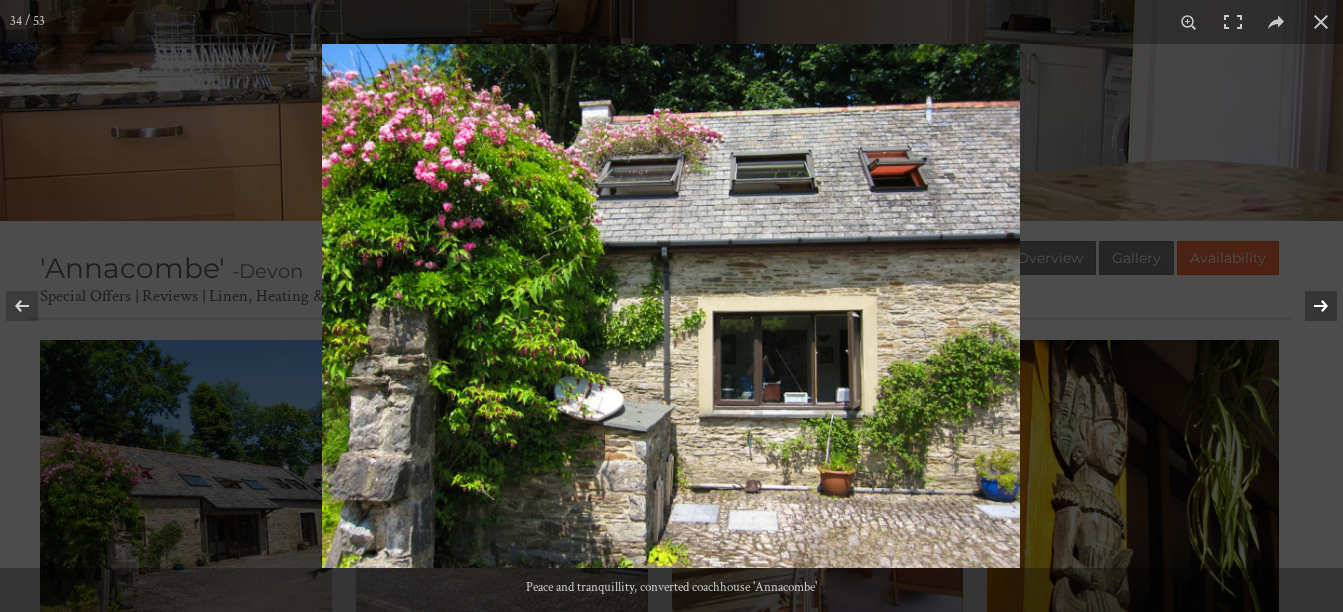 click at bounding box center (1308, 306) 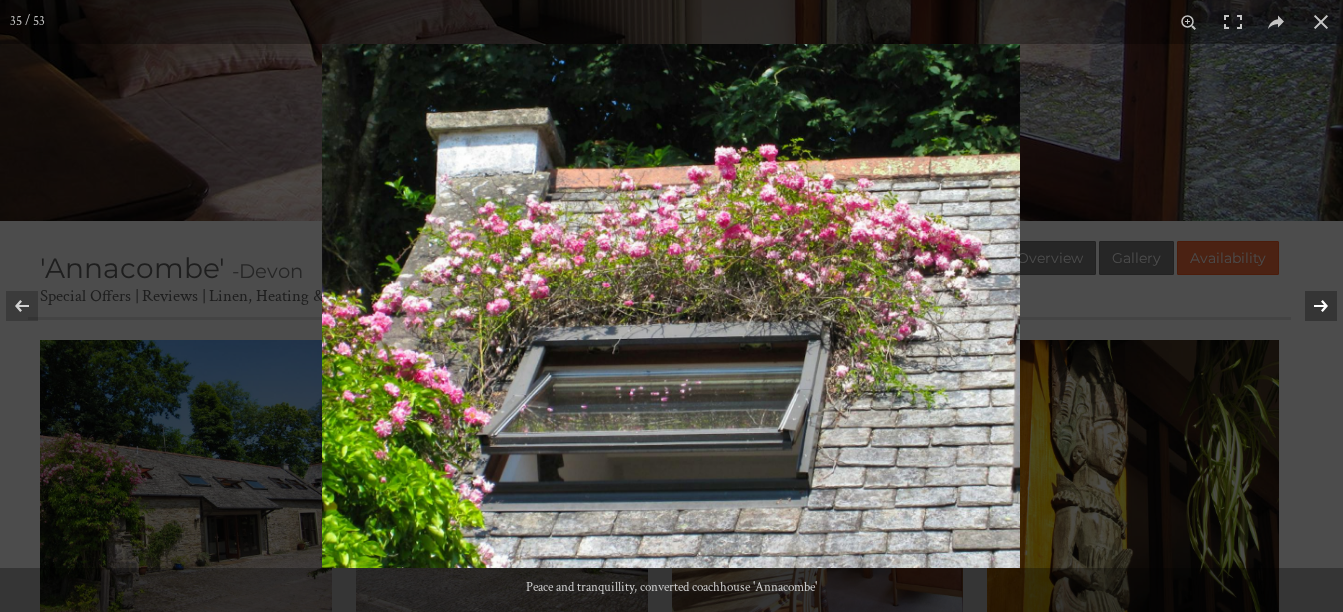 click at bounding box center (1308, 306) 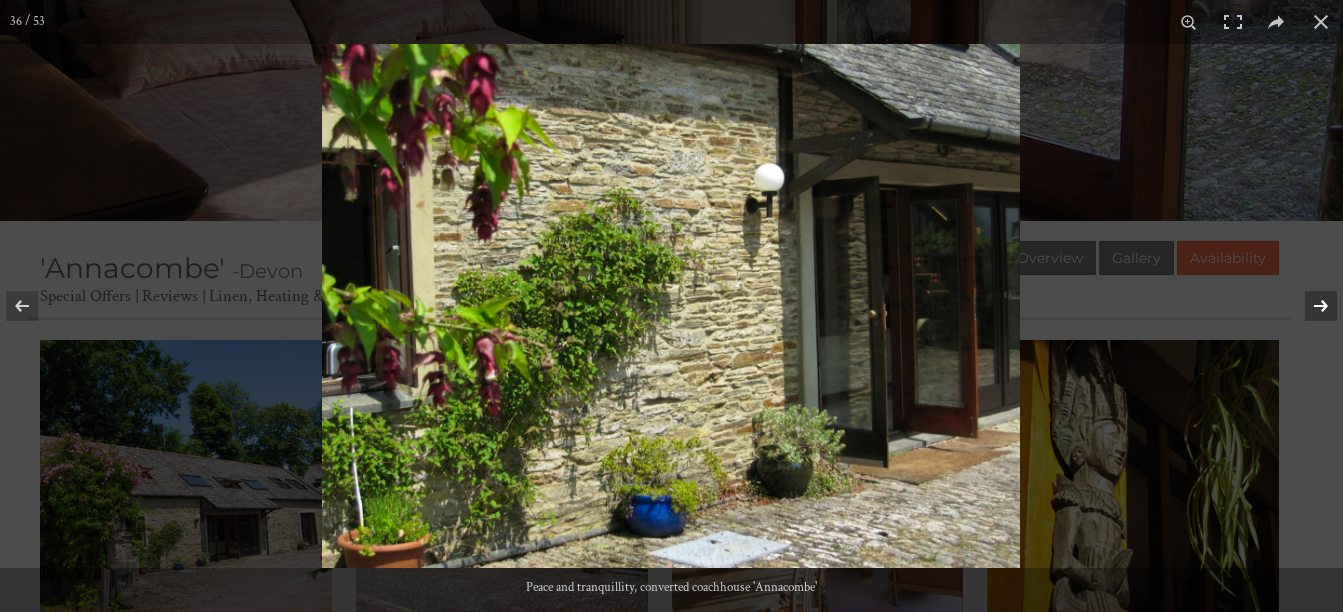 click at bounding box center [1308, 306] 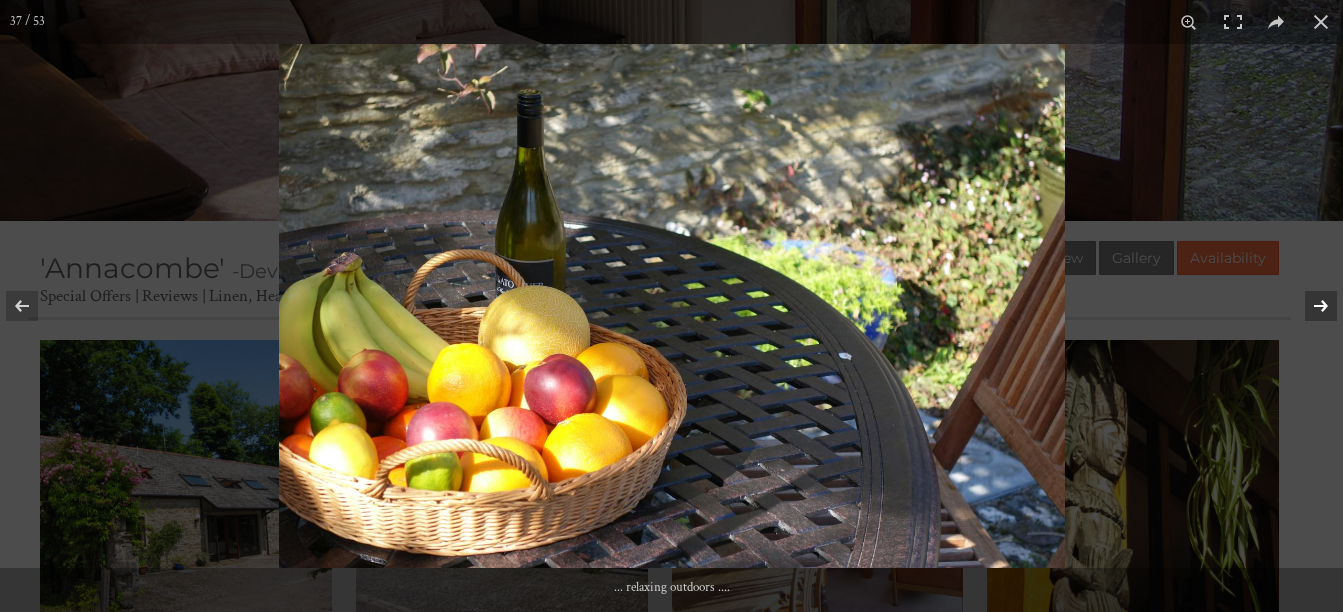 click at bounding box center [1308, 306] 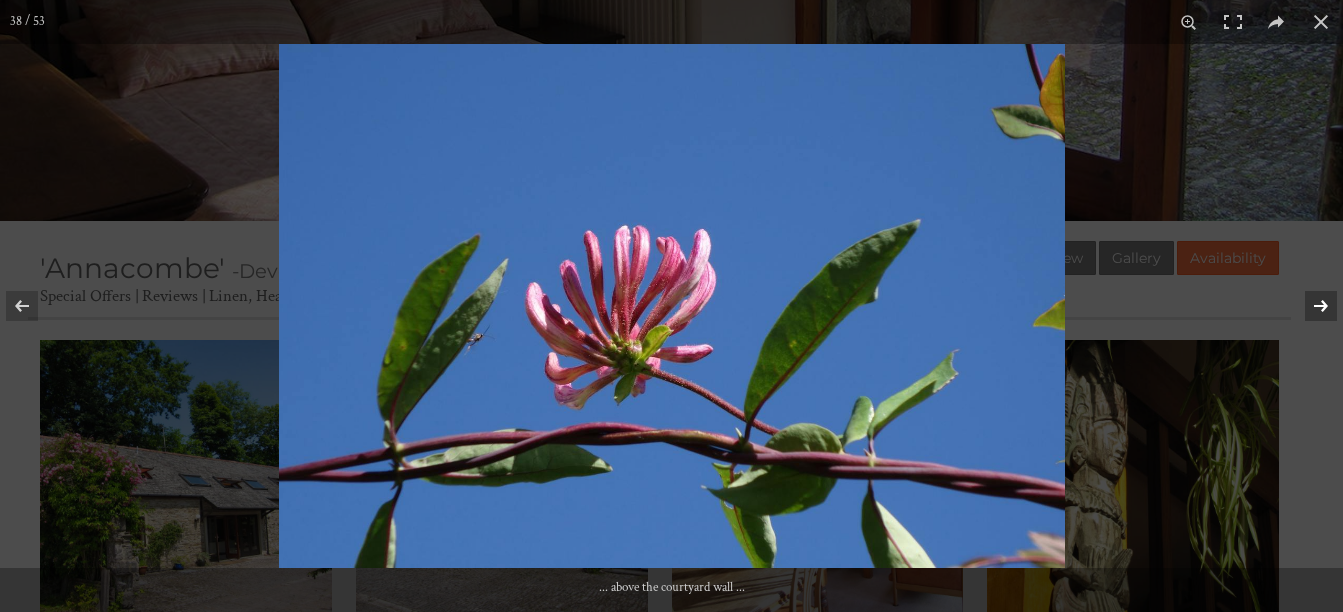 click at bounding box center [1308, 306] 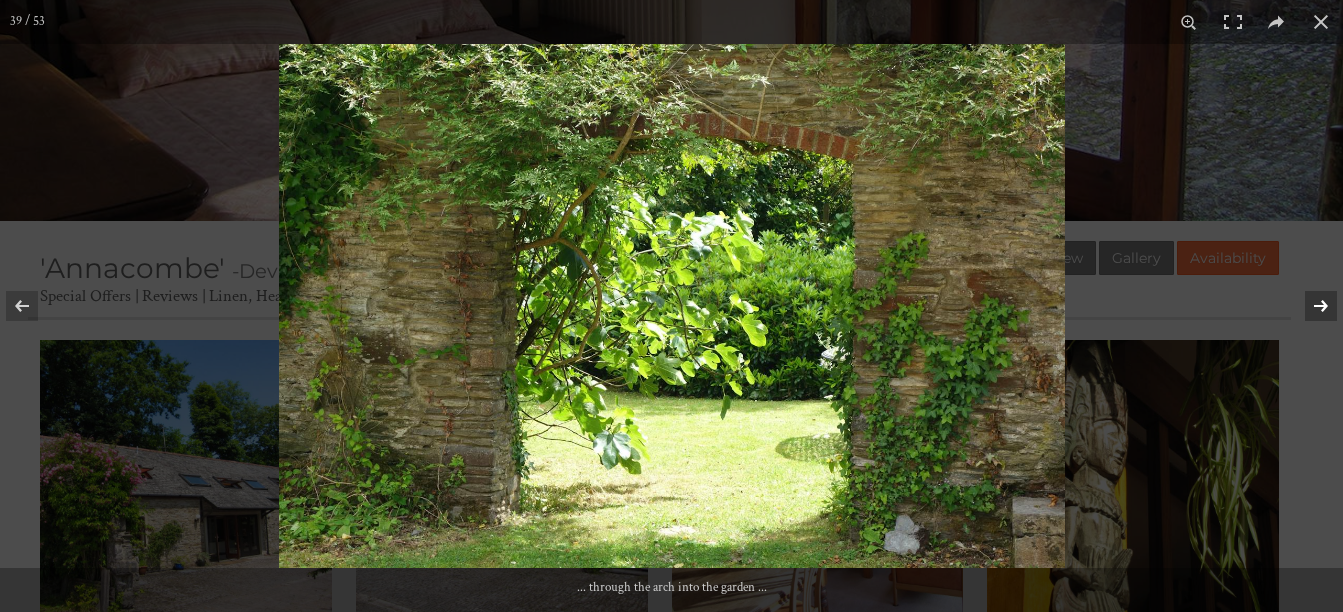 click at bounding box center [1308, 306] 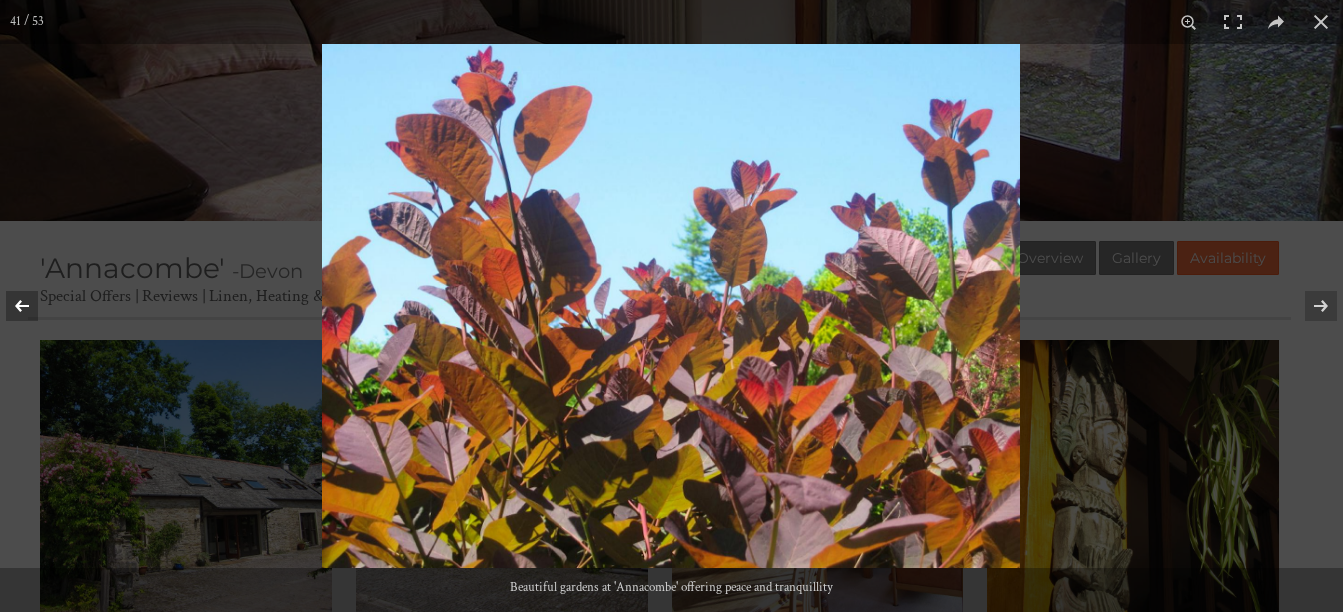 click at bounding box center (35, 306) 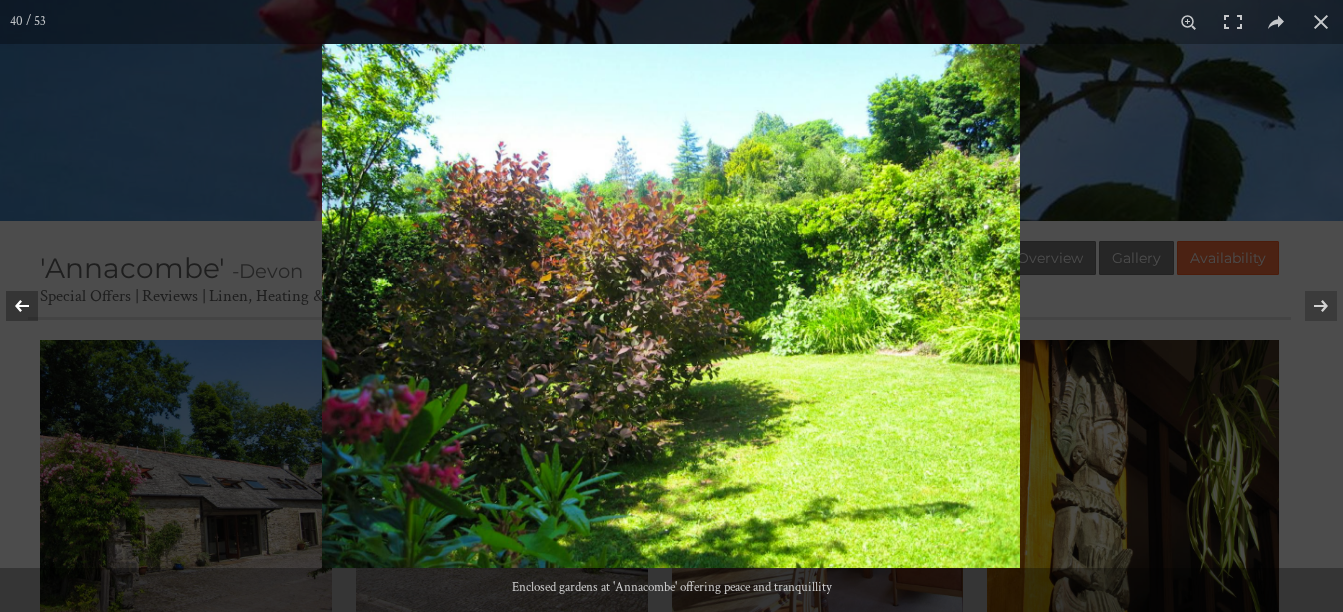 click at bounding box center [35, 306] 